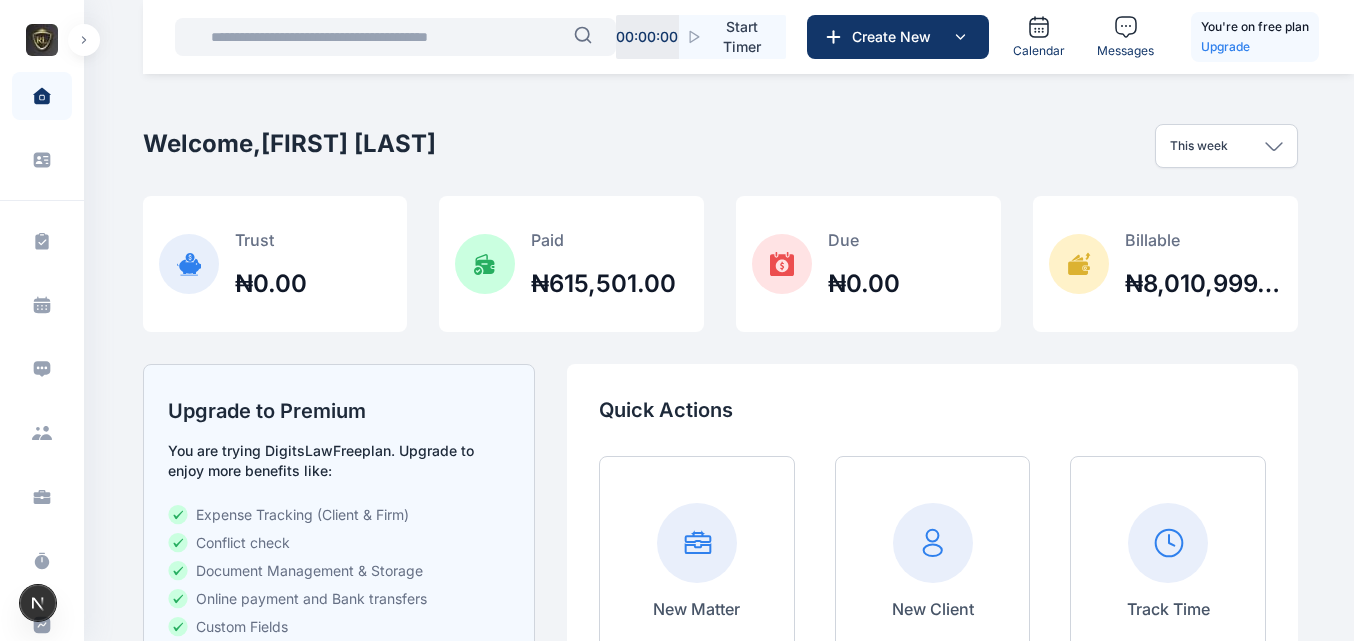 scroll, scrollTop: 0, scrollLeft: 0, axis: both 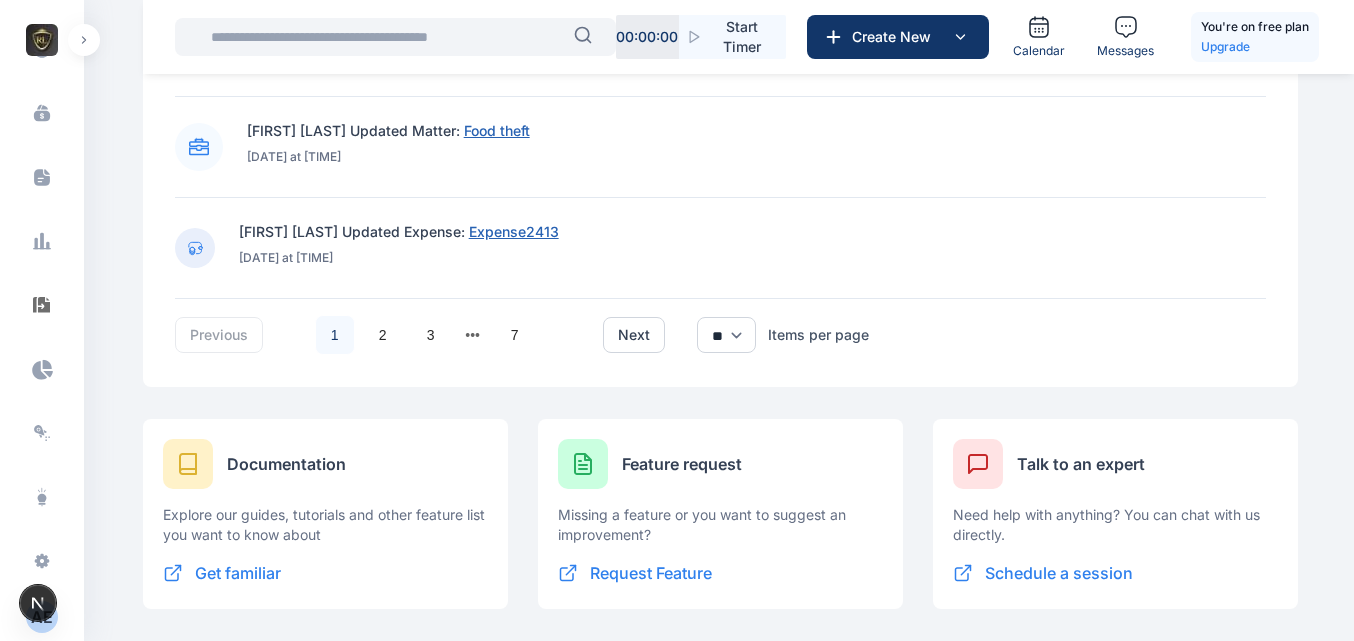 click on "[INITIALS]" at bounding box center (42, 617) 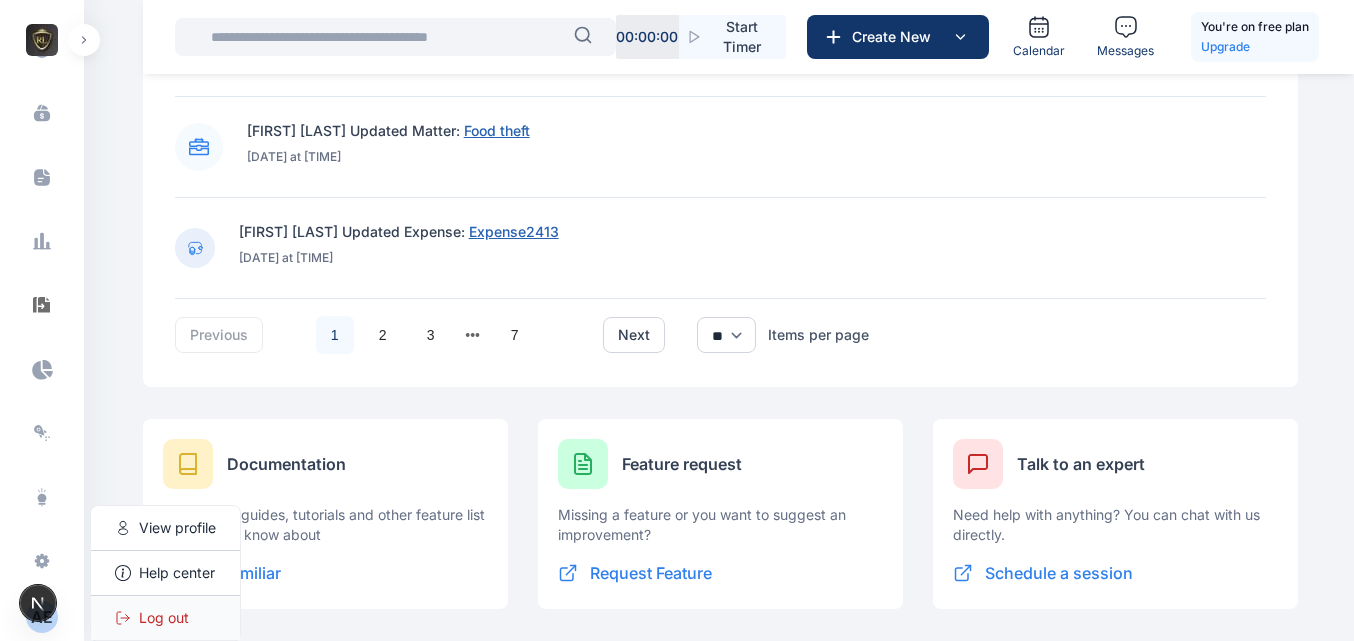 click on "Log out" at bounding box center [165, 618] 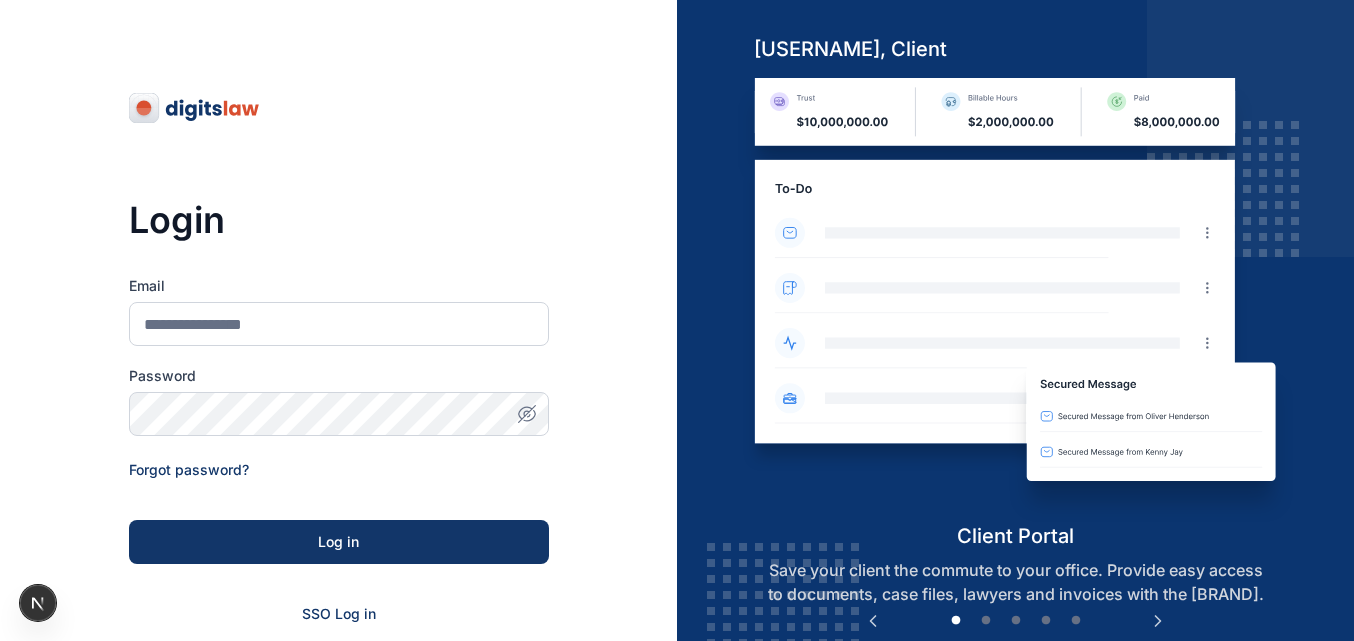 scroll, scrollTop: 0, scrollLeft: 0, axis: both 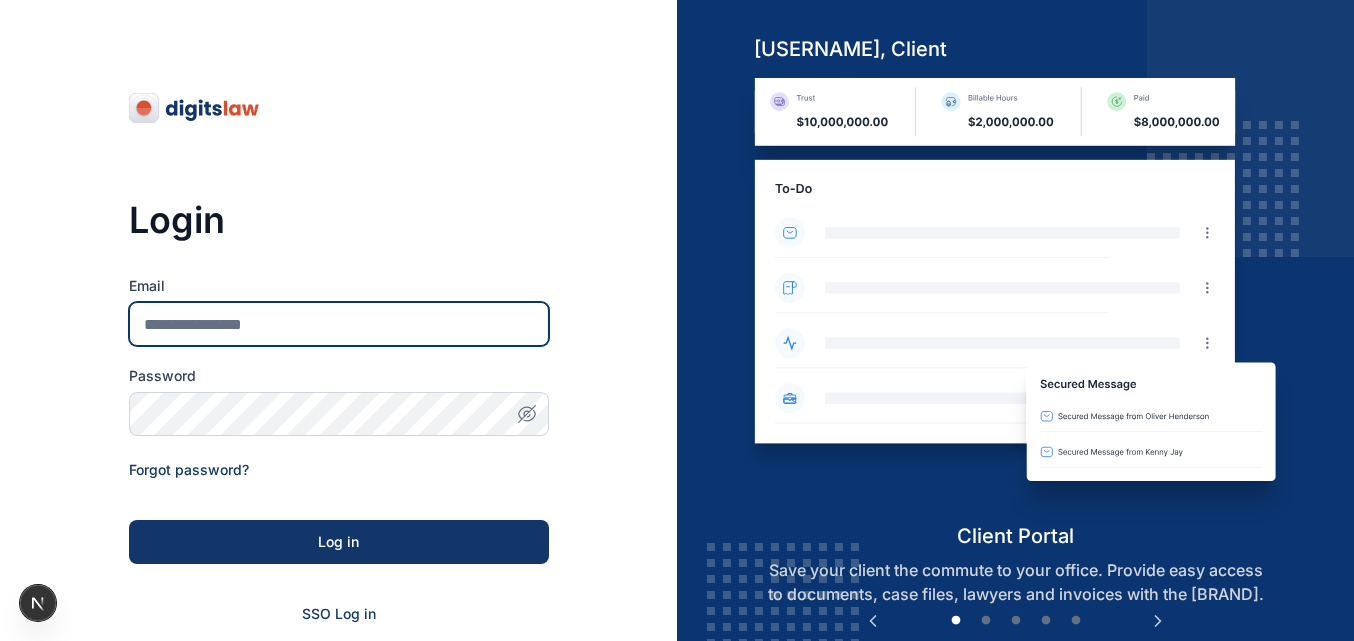 click on "Email" at bounding box center [339, 324] 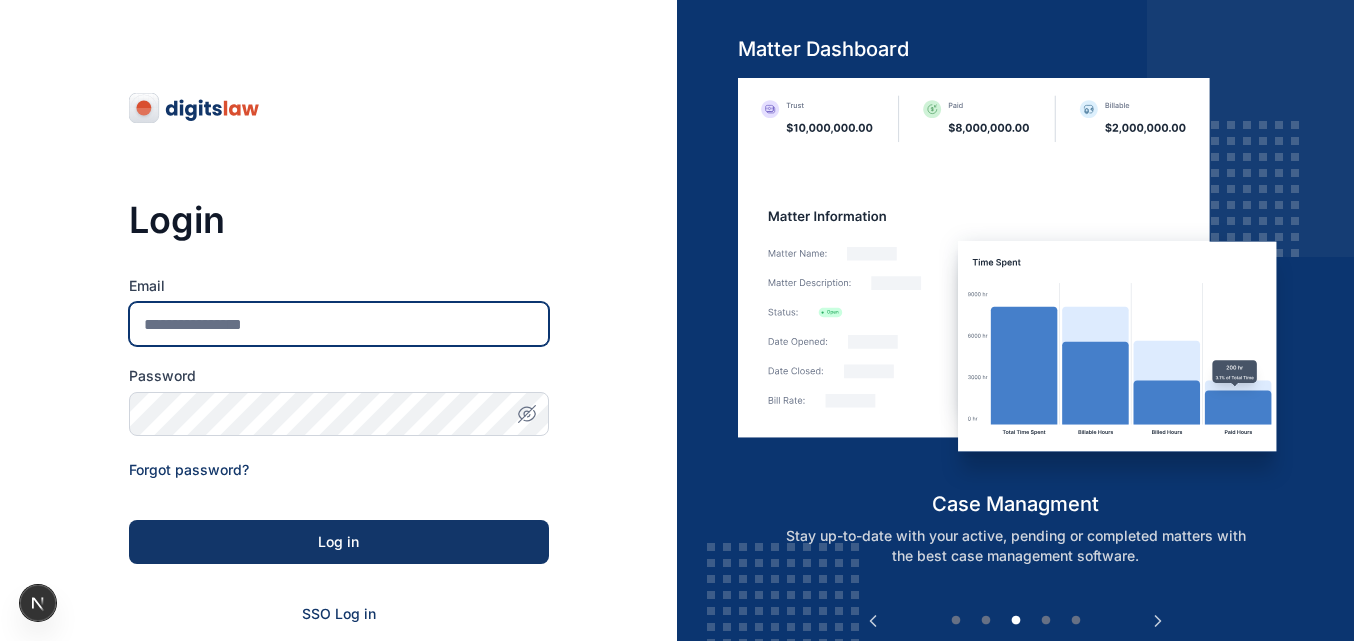 type on "**********" 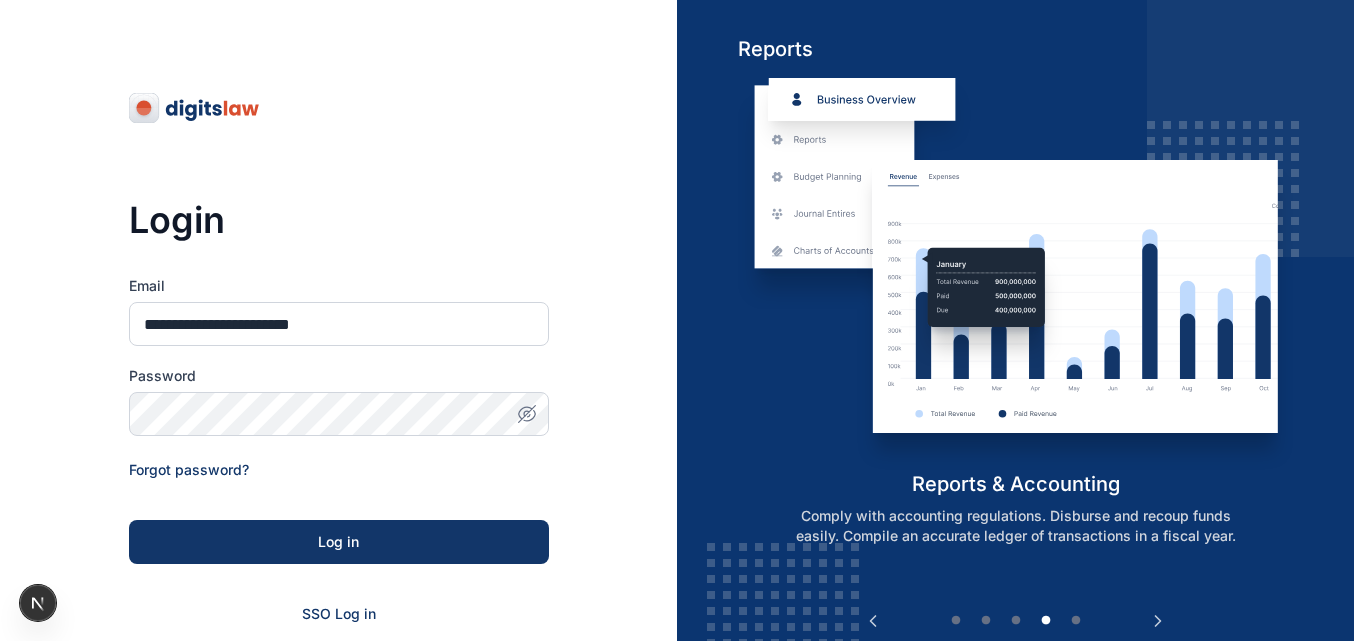 click 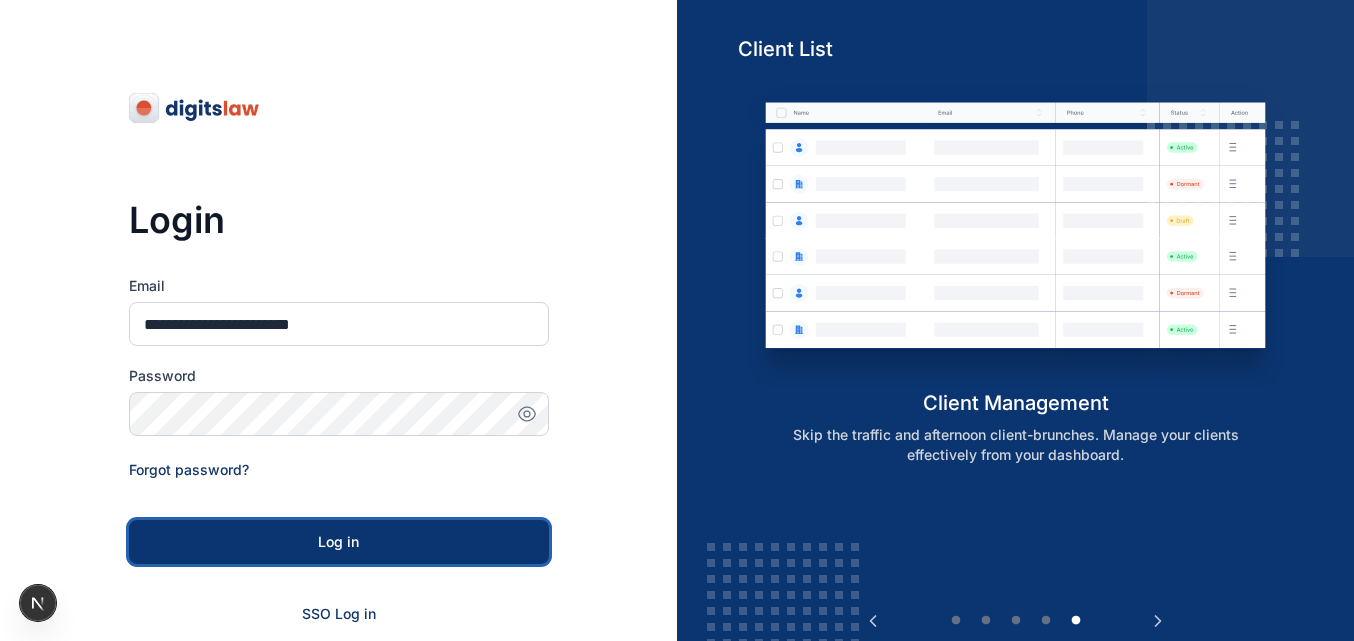 click on "Log in" at bounding box center (339, 542) 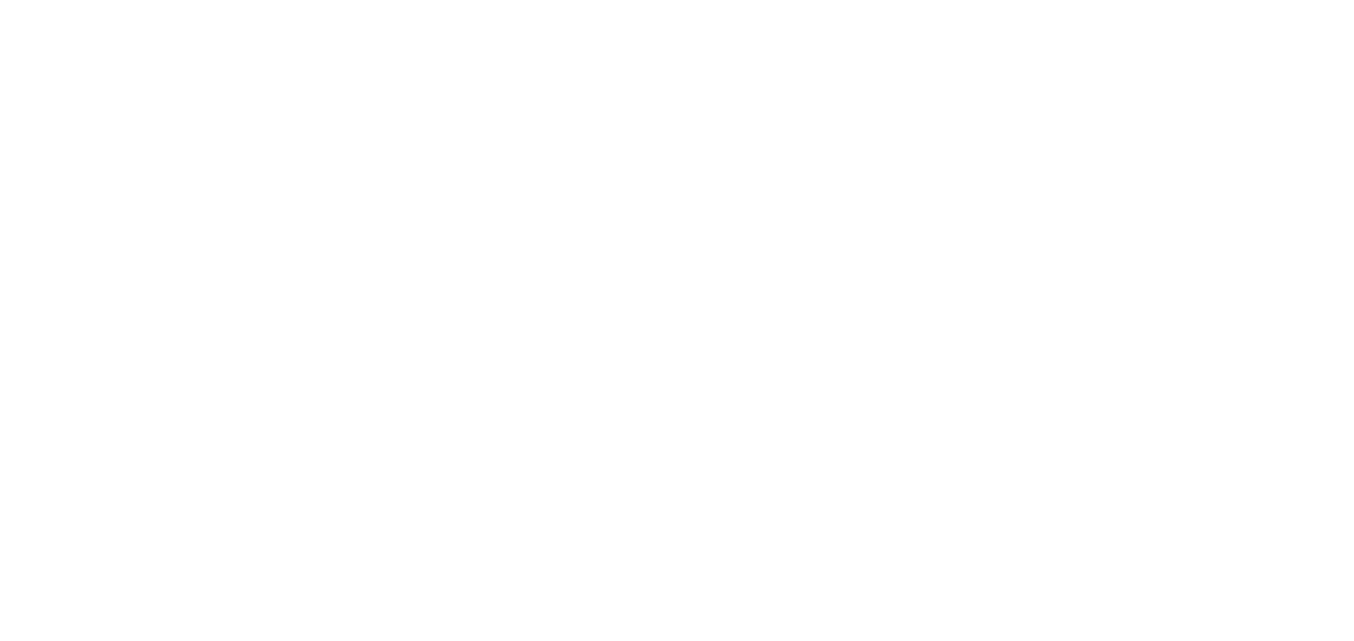 scroll, scrollTop: 0, scrollLeft: 0, axis: both 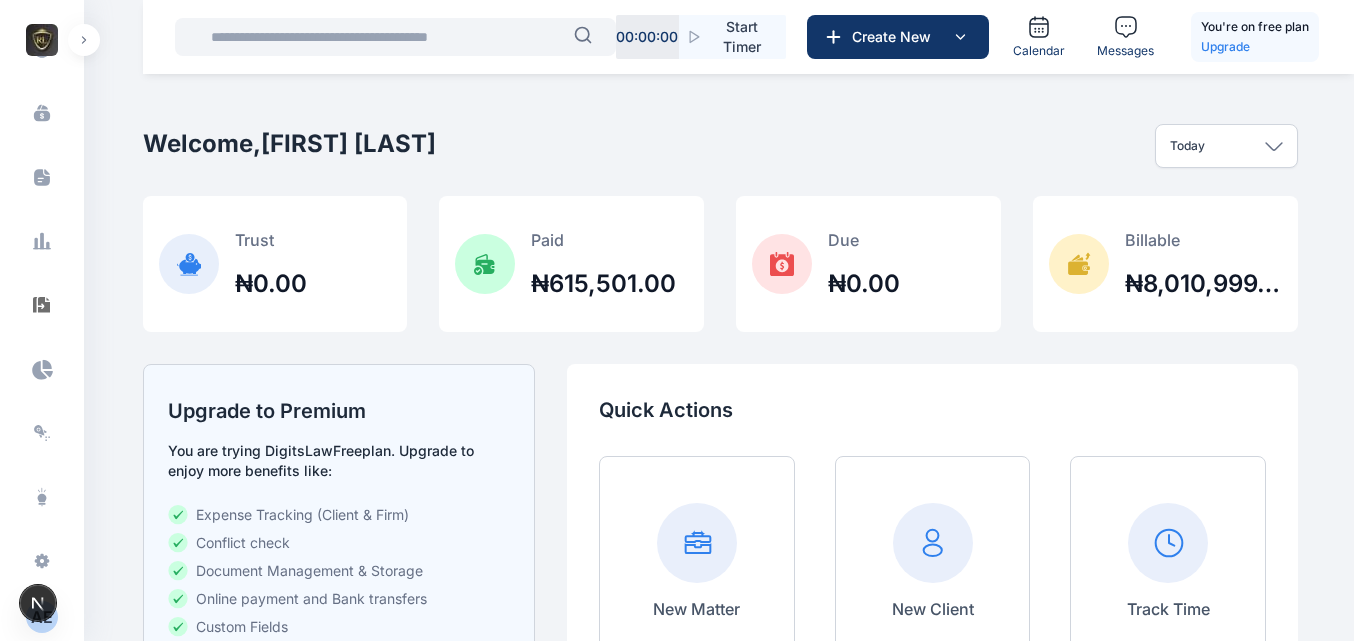 click 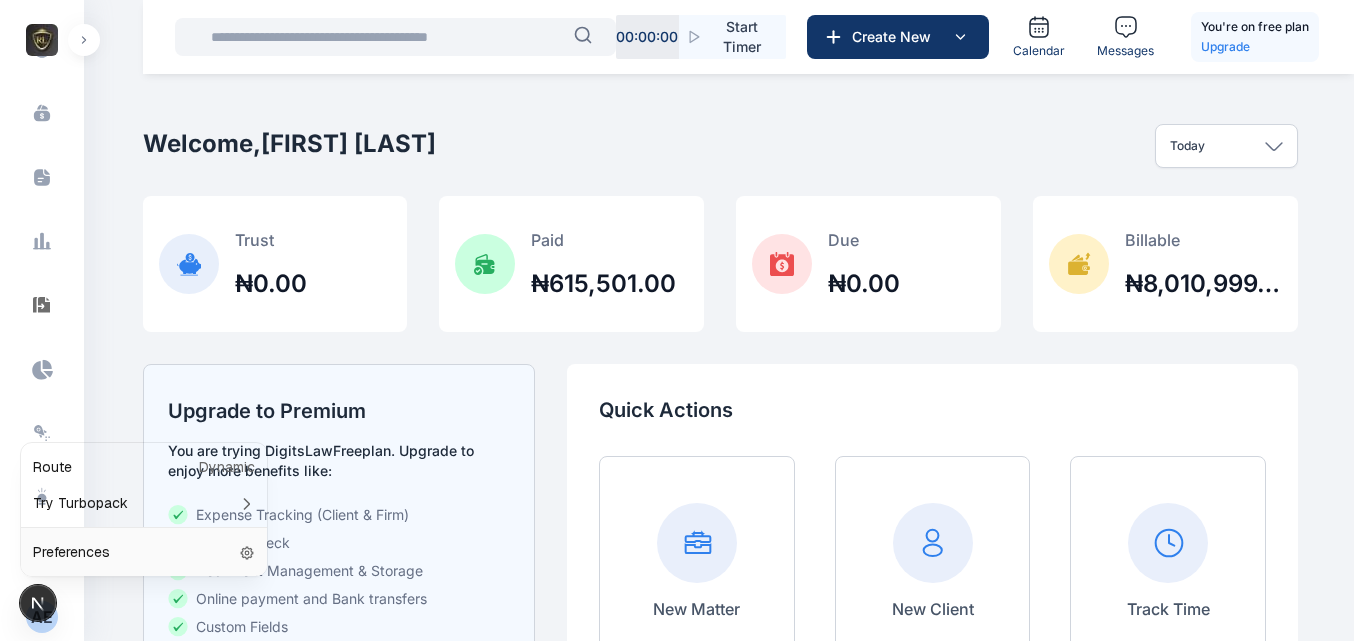 click on "Help help Settings settings A E roselineaguda2@gmail.com" at bounding box center [42, 553] 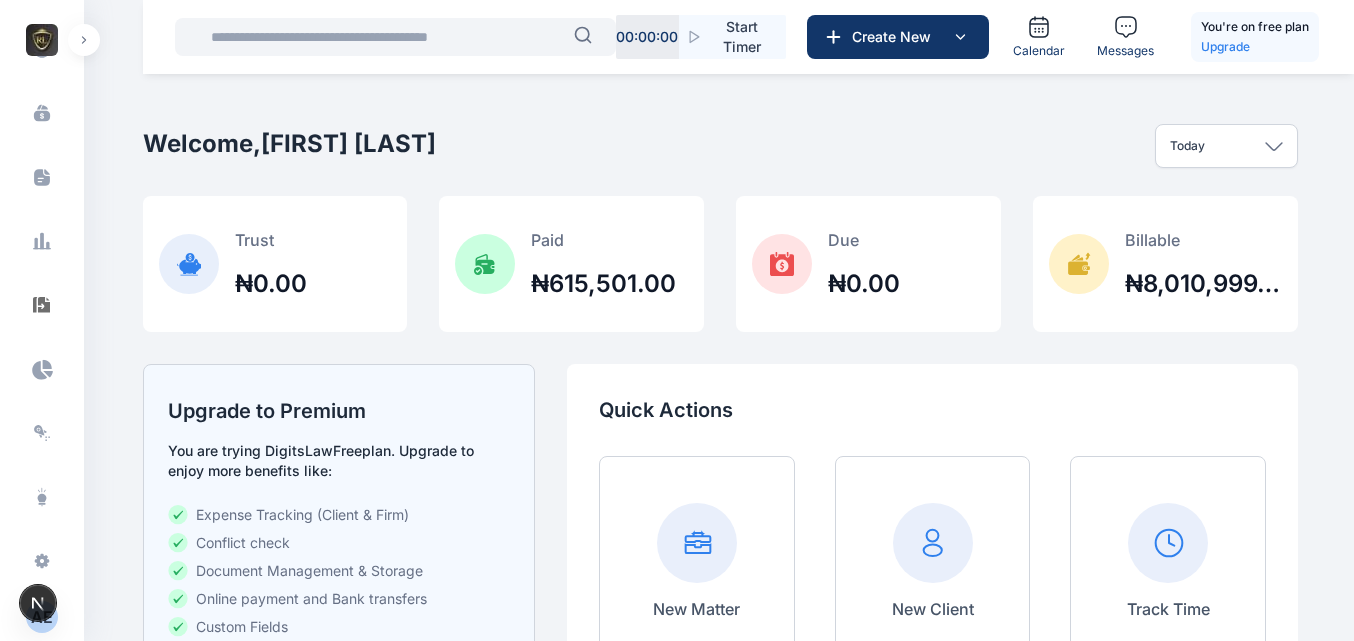 click on "Help help Settings settings A E roselineaguda2@gmail.com" at bounding box center (42, 553) 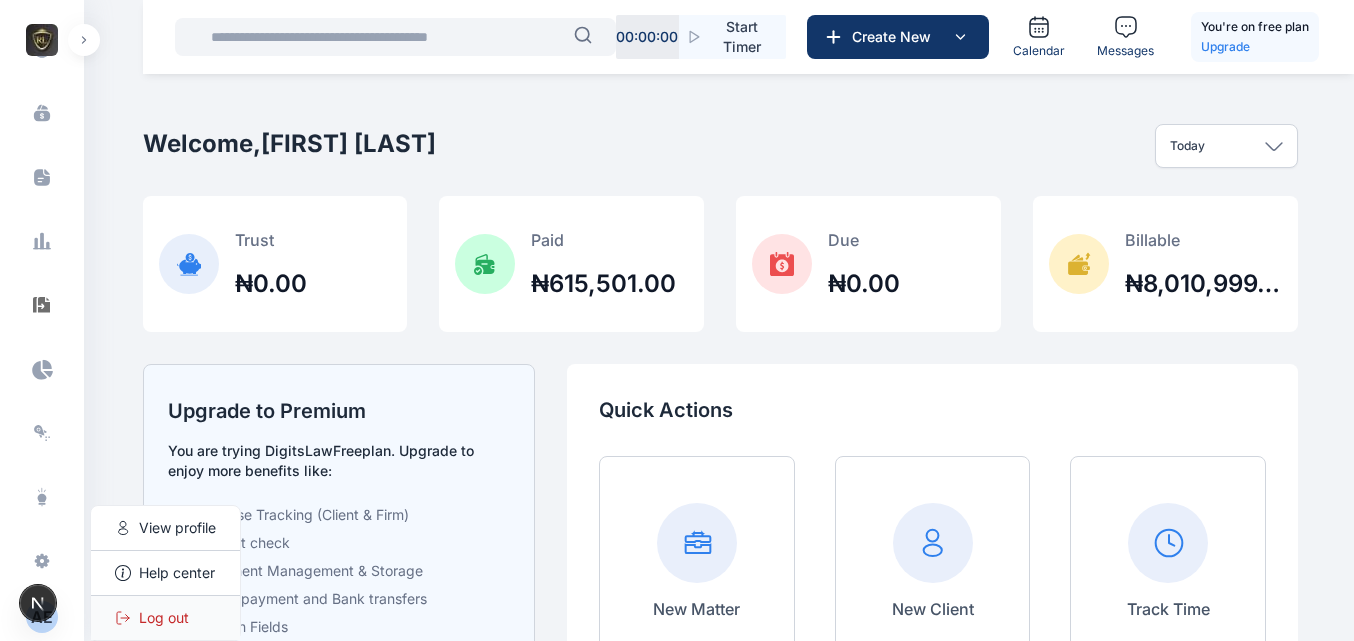 click on "Log out" at bounding box center [165, 618] 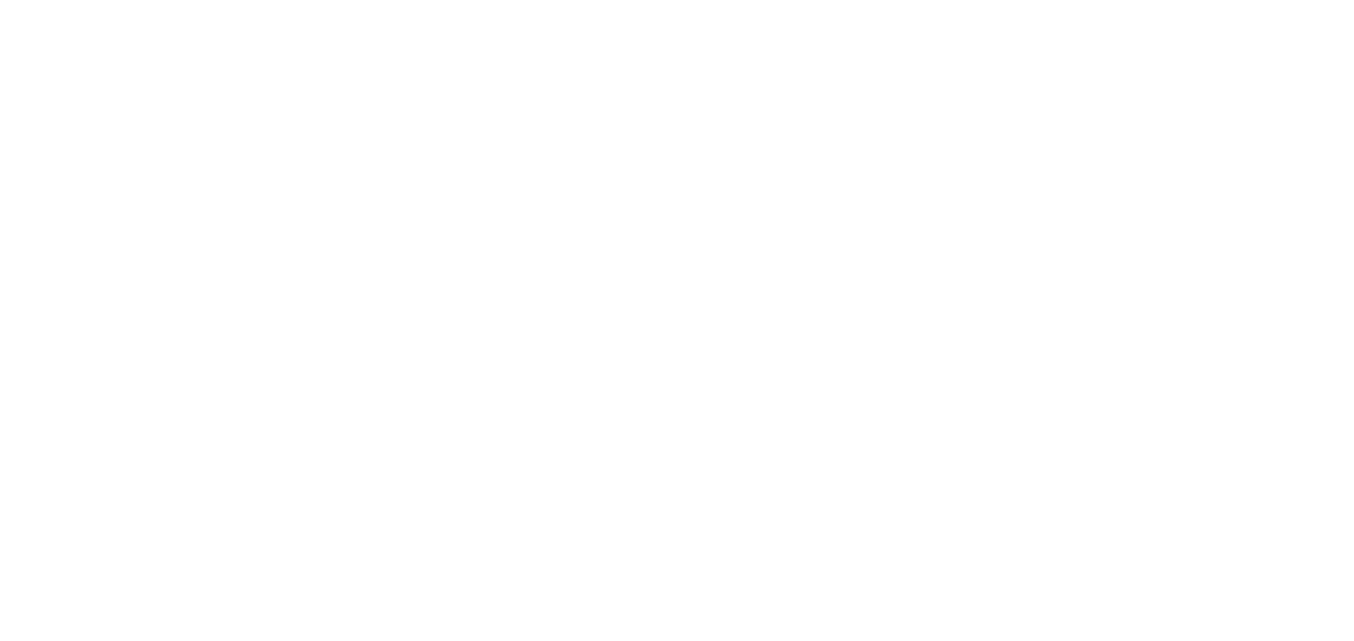 scroll, scrollTop: 0, scrollLeft: 0, axis: both 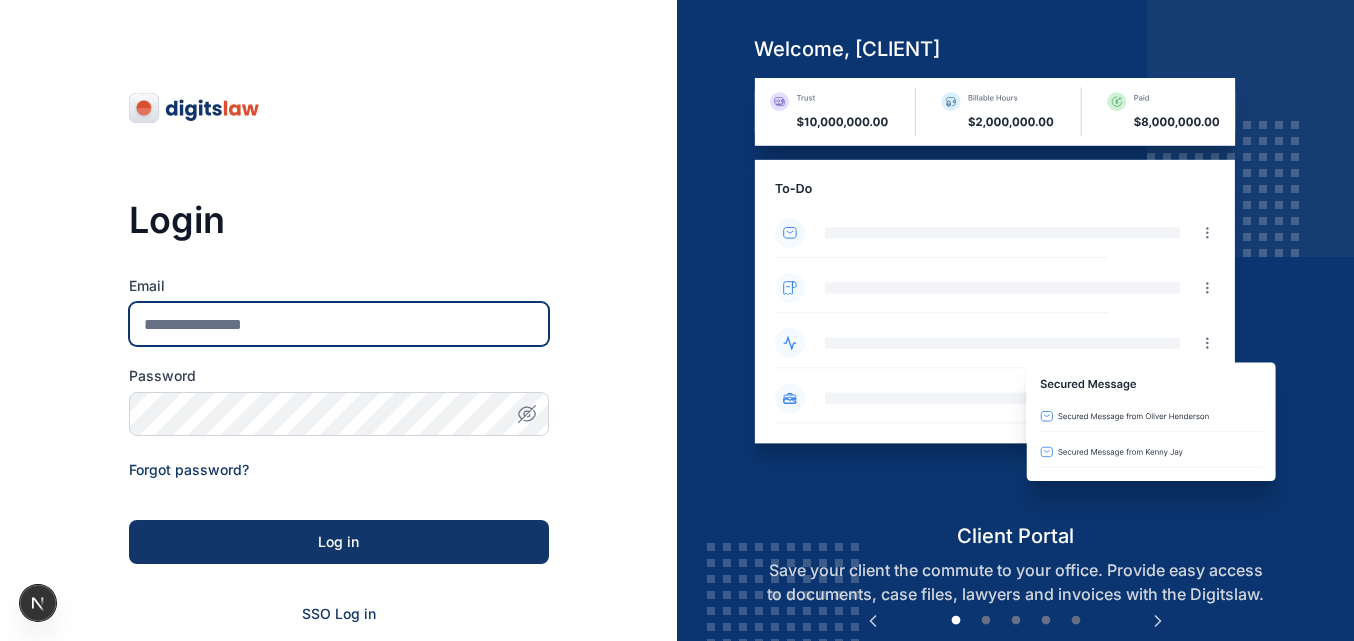 click on "Email" at bounding box center (339, 324) 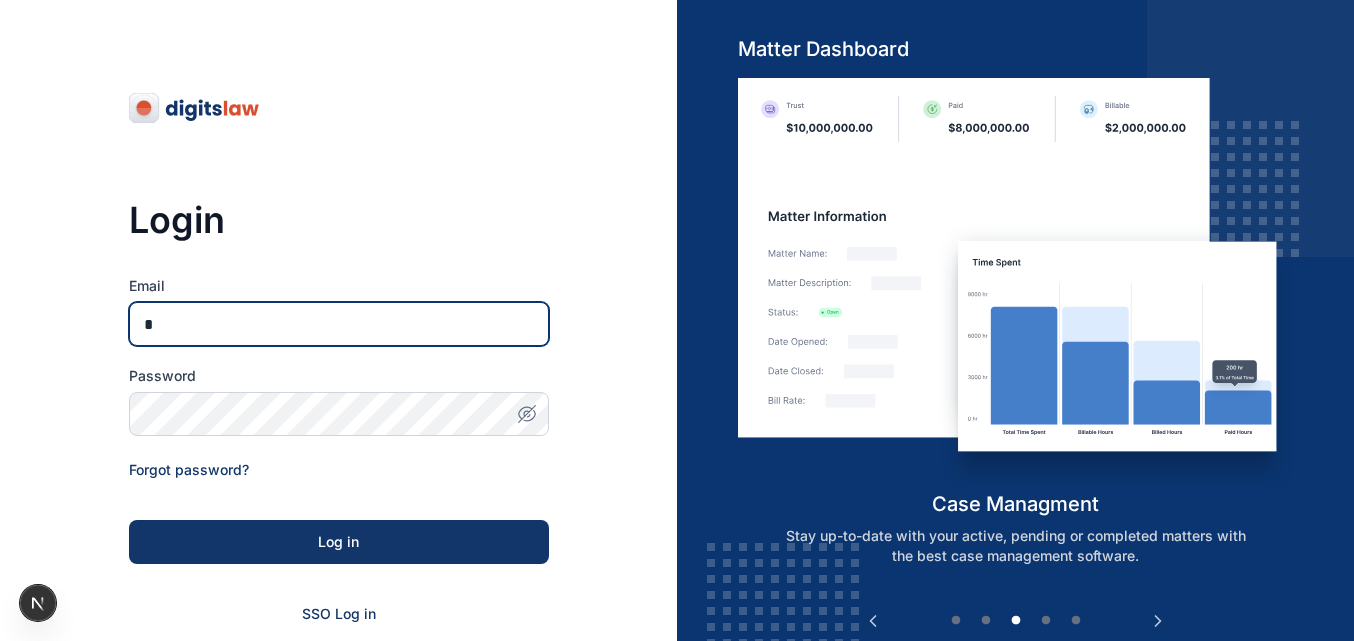 type on "**********" 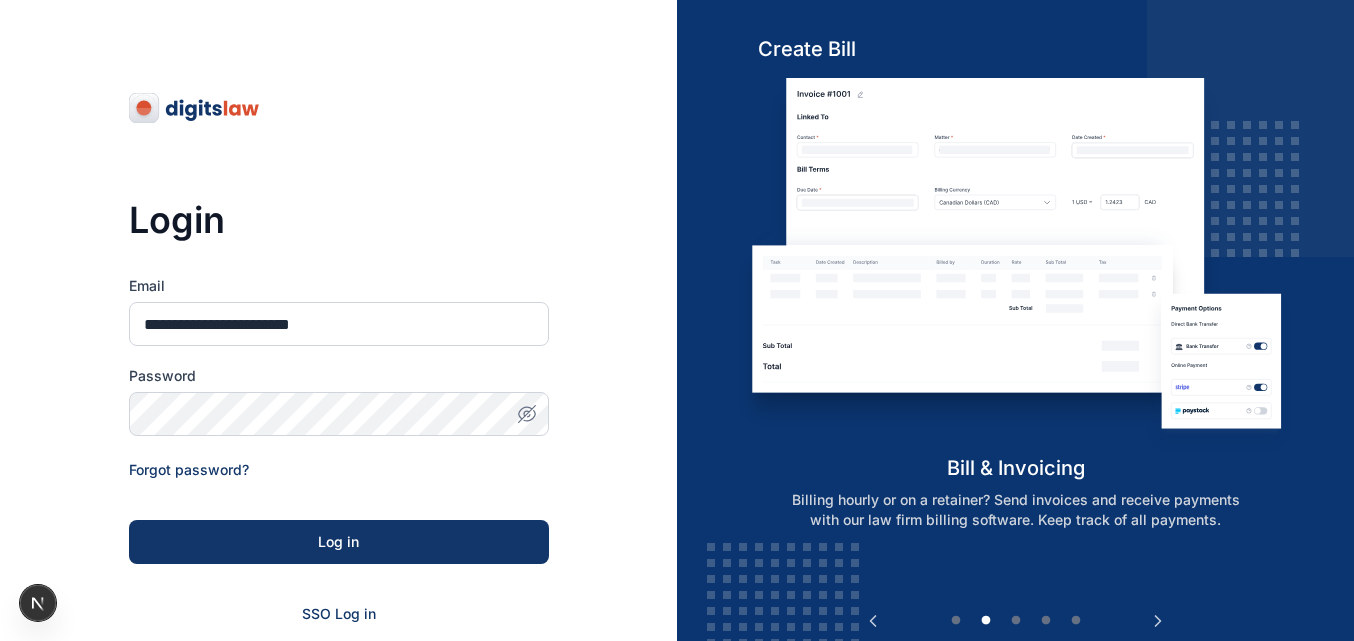 click 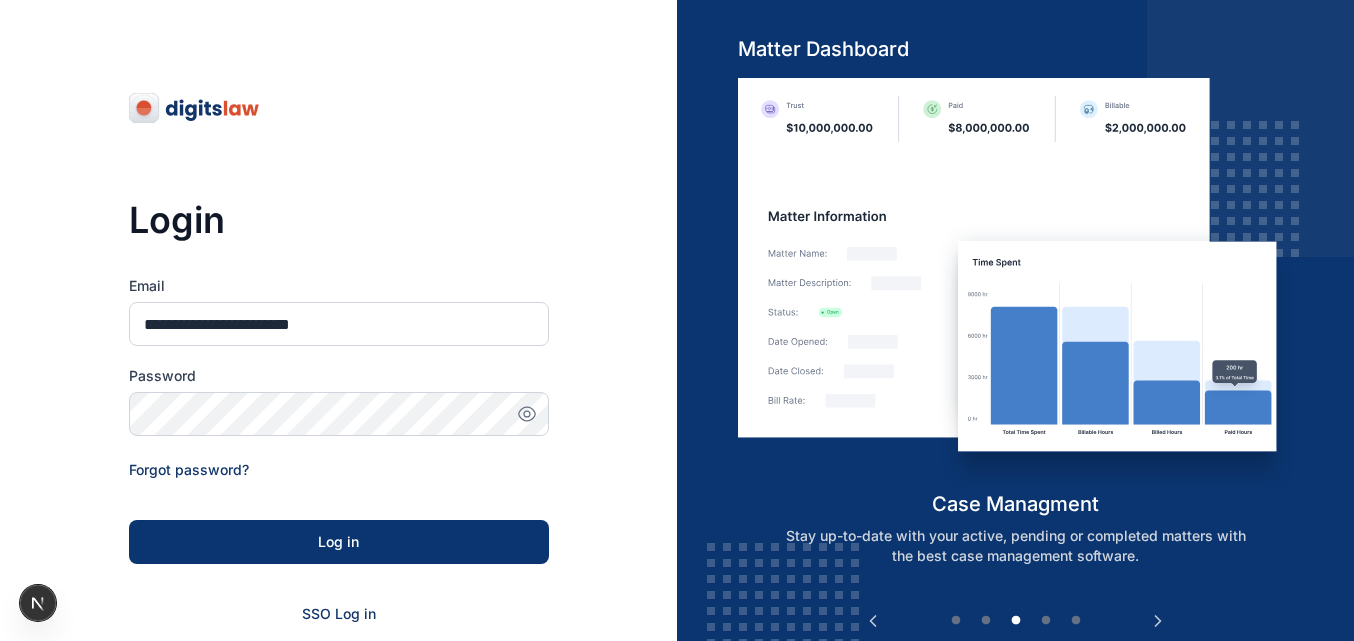 click on "Log in" at bounding box center (339, 542) 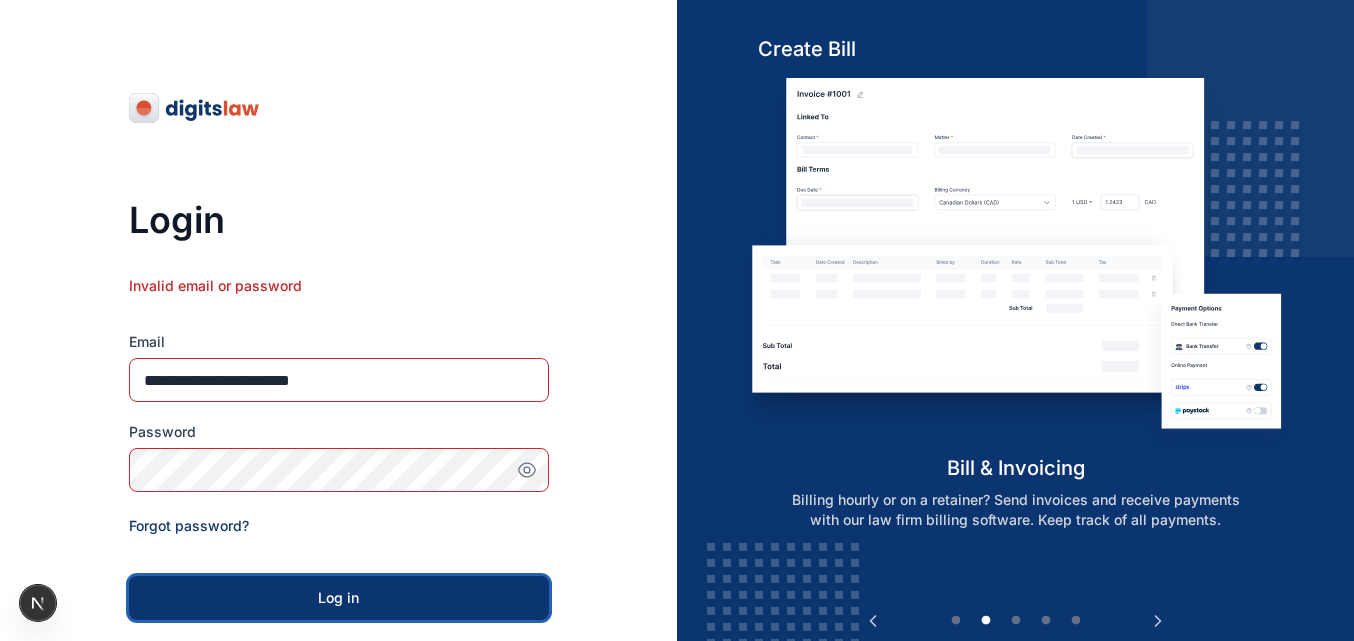 click on "Log in" at bounding box center [339, 598] 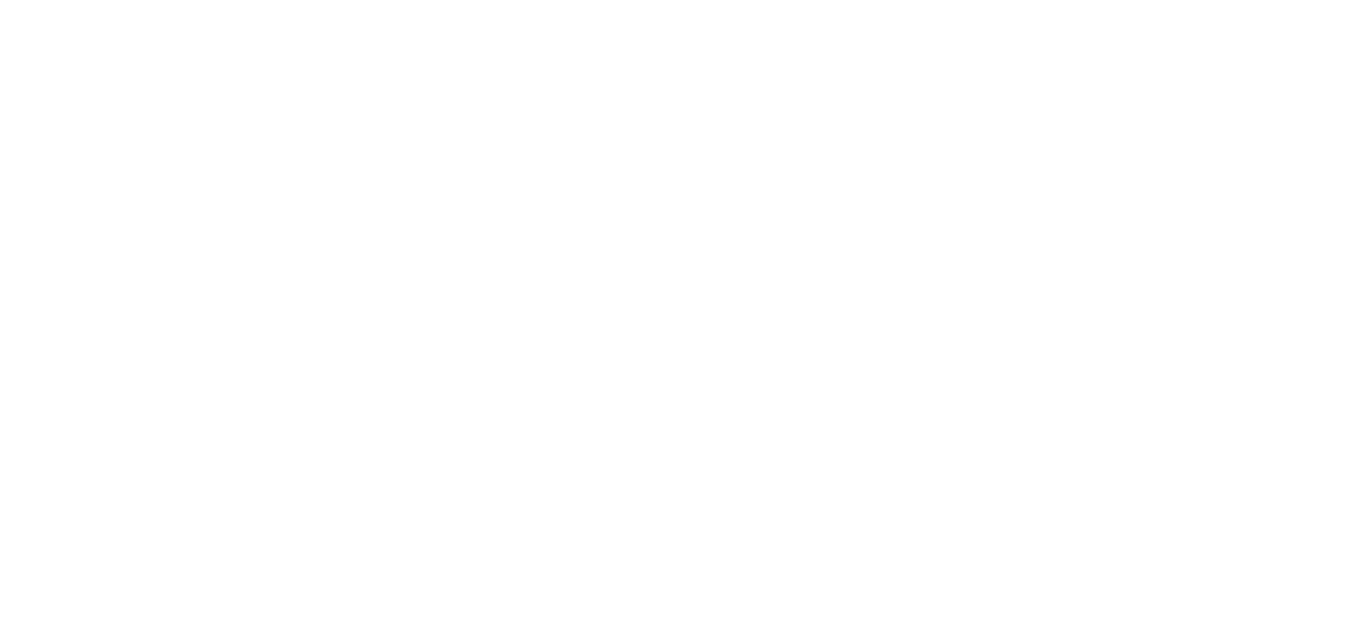 scroll, scrollTop: 0, scrollLeft: 0, axis: both 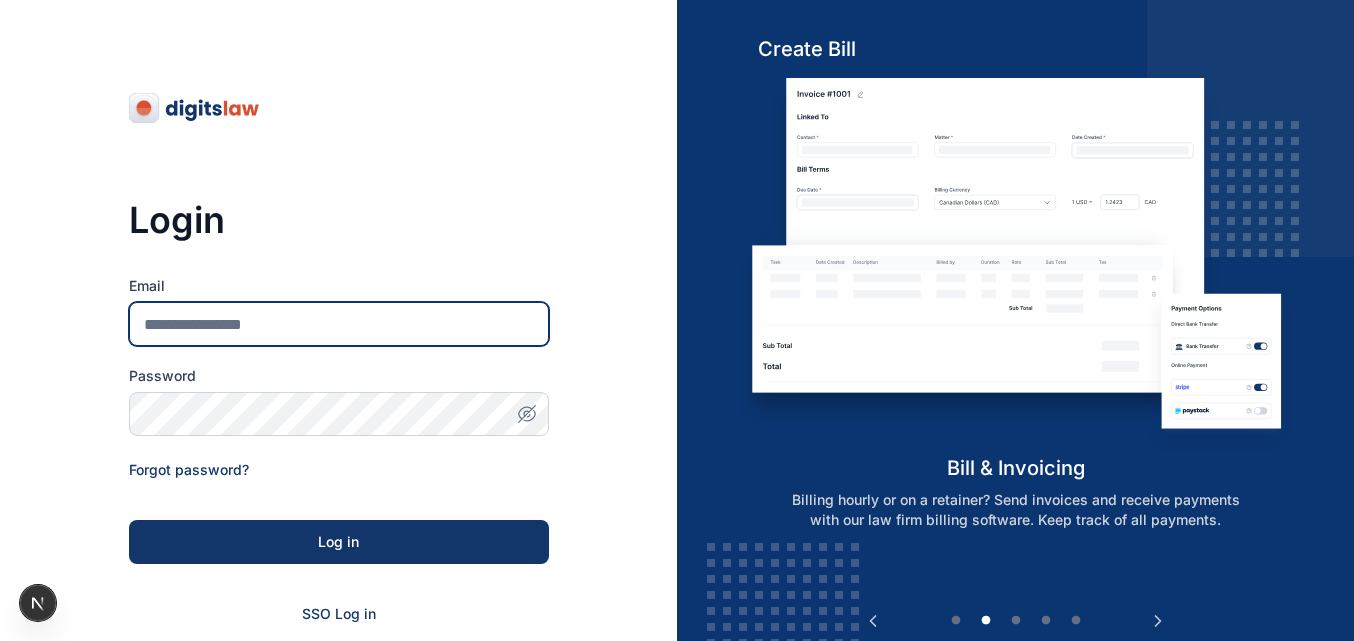click on "Email" at bounding box center (339, 324) 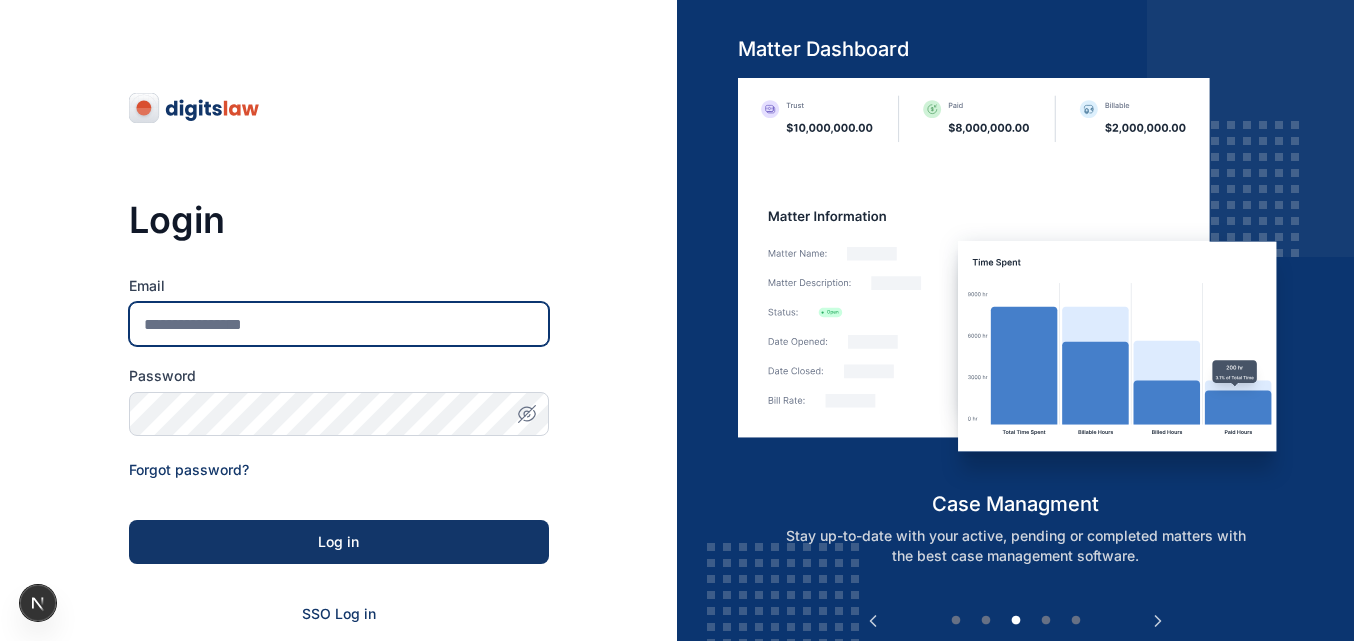click on "Email" at bounding box center (339, 324) 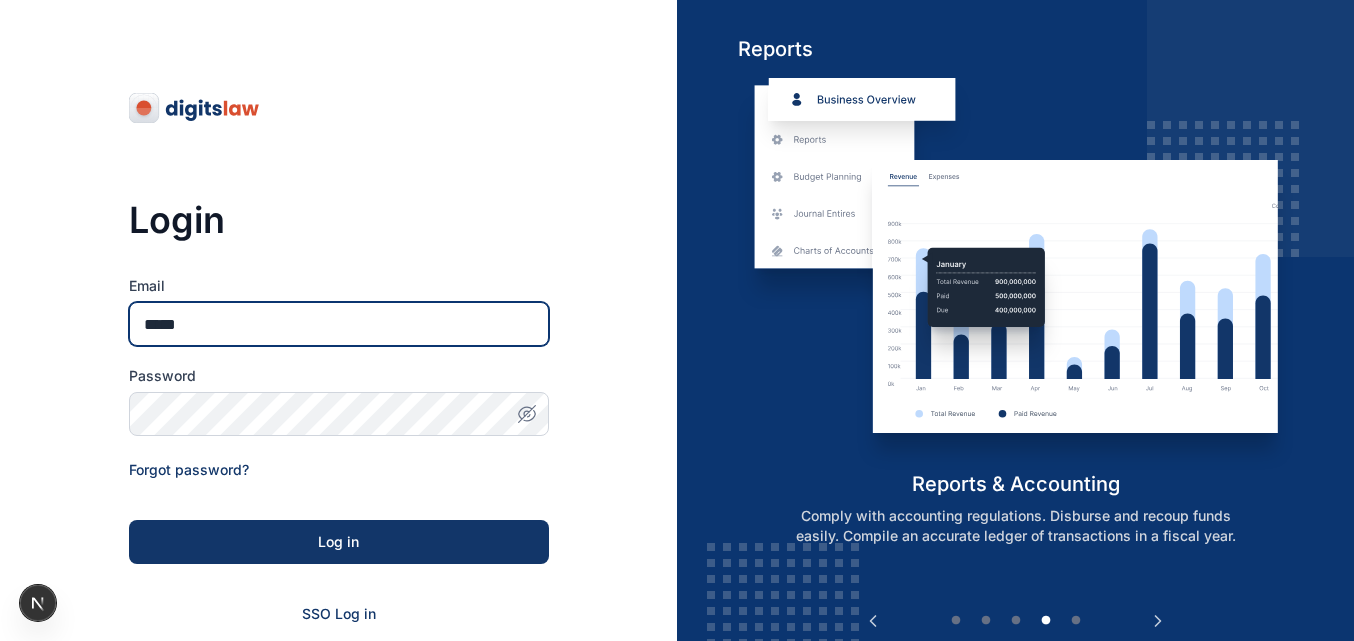 type on "**********" 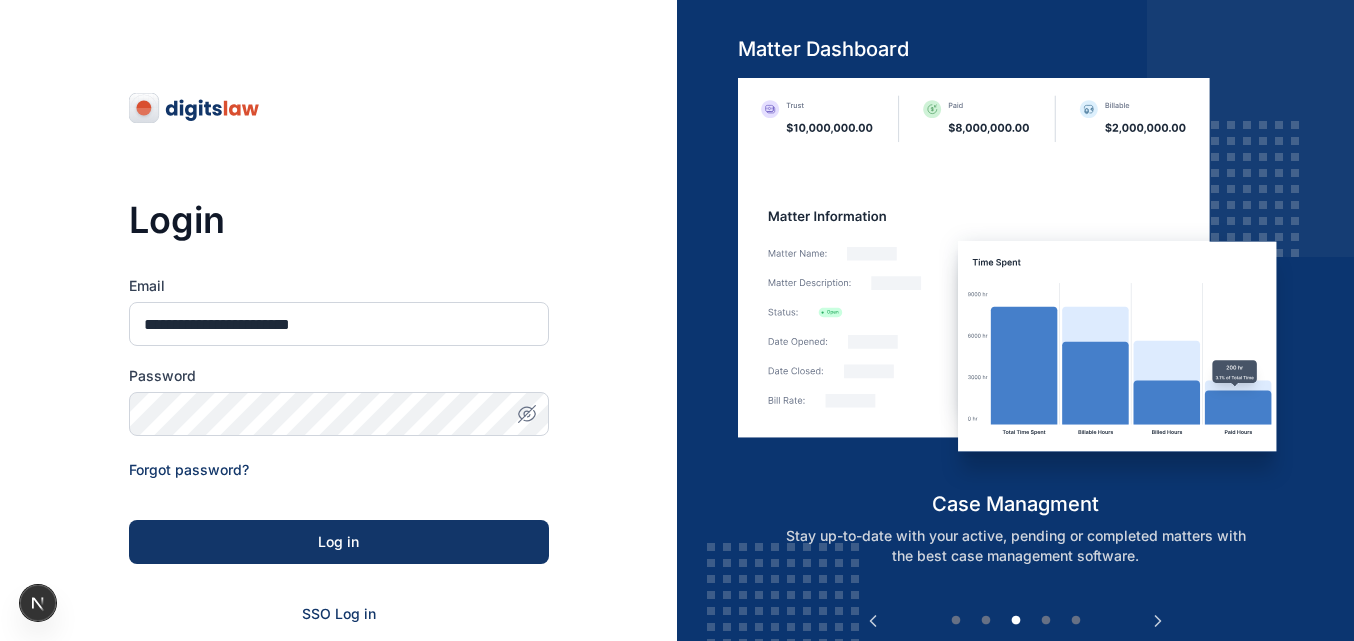 click 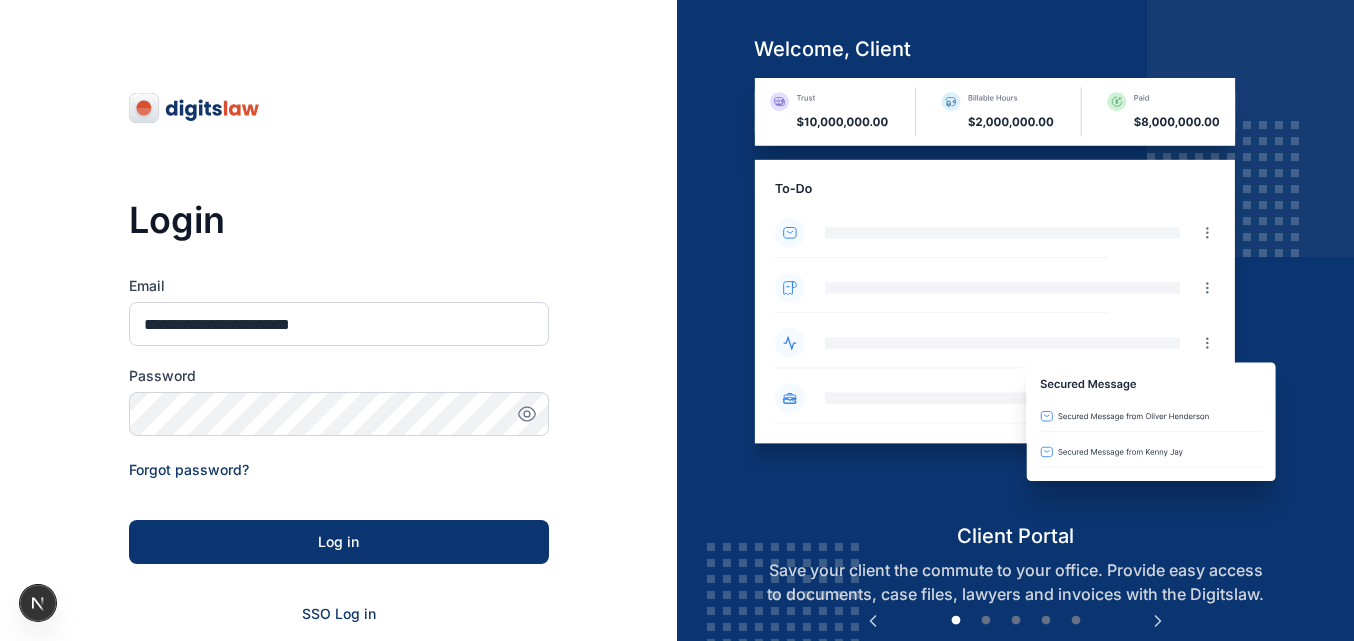click on "Log in" at bounding box center [339, 542] 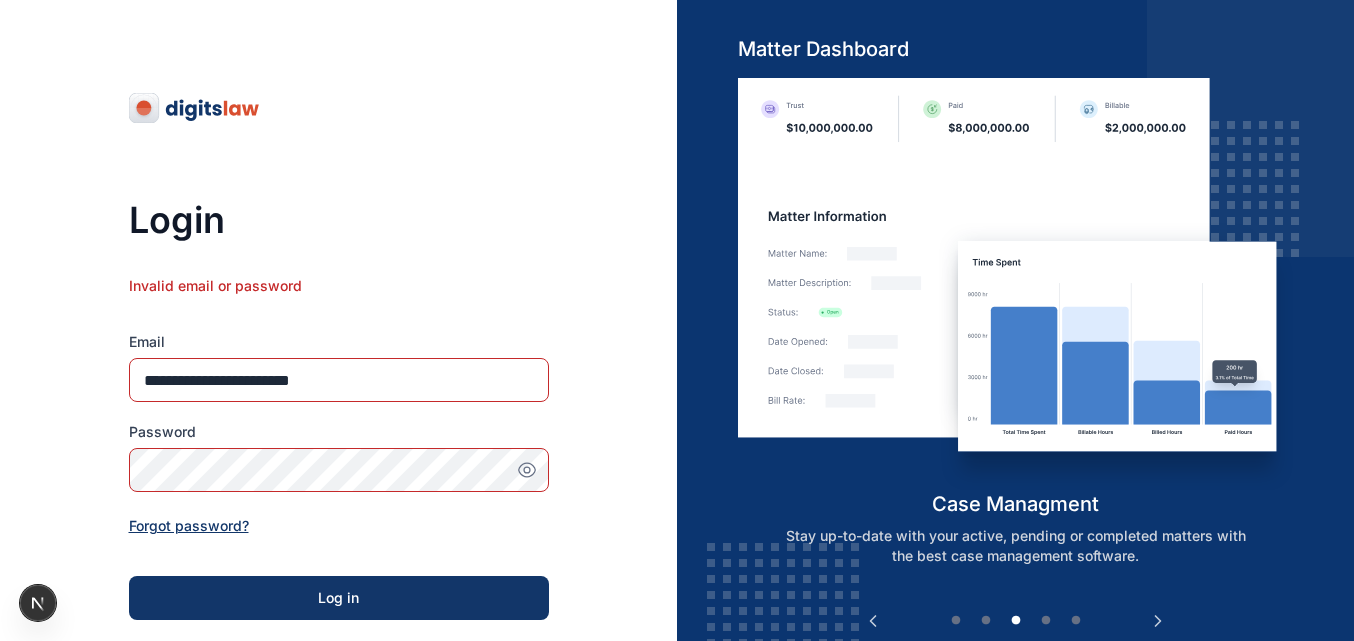 click on "Forgot password?" at bounding box center [189, 525] 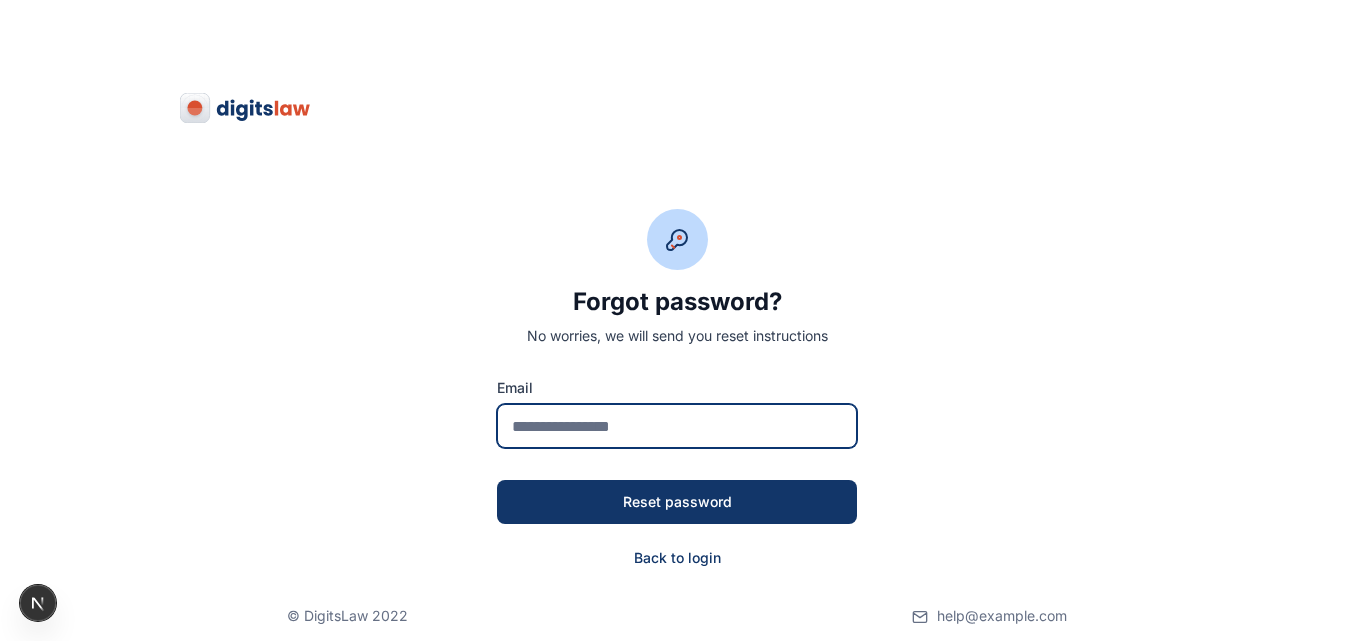 click at bounding box center [677, 426] 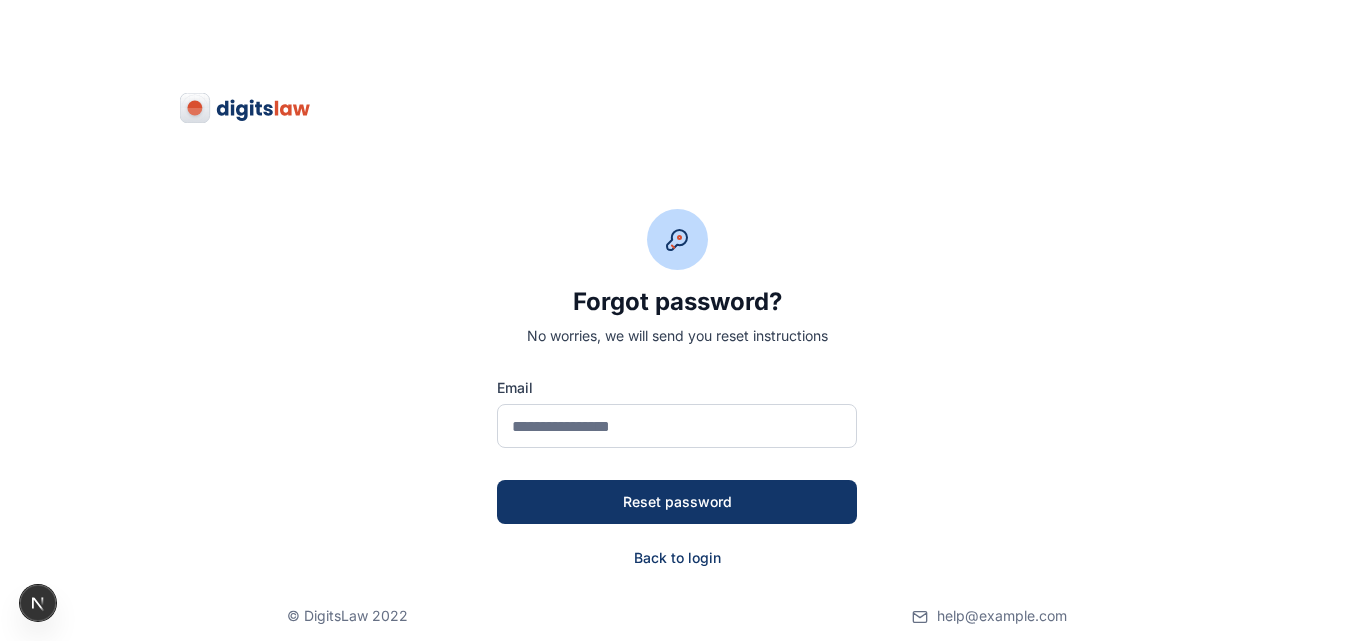 click on "Email   Reset password Back to login" at bounding box center [677, 473] 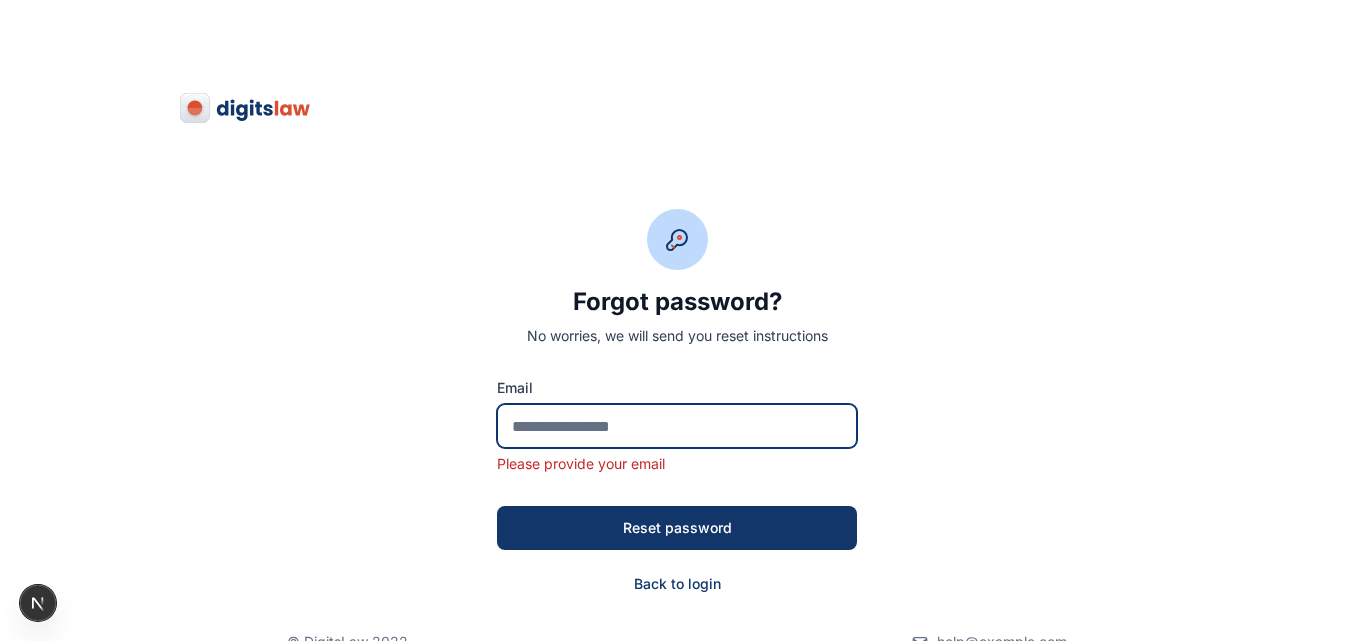click at bounding box center [677, 426] 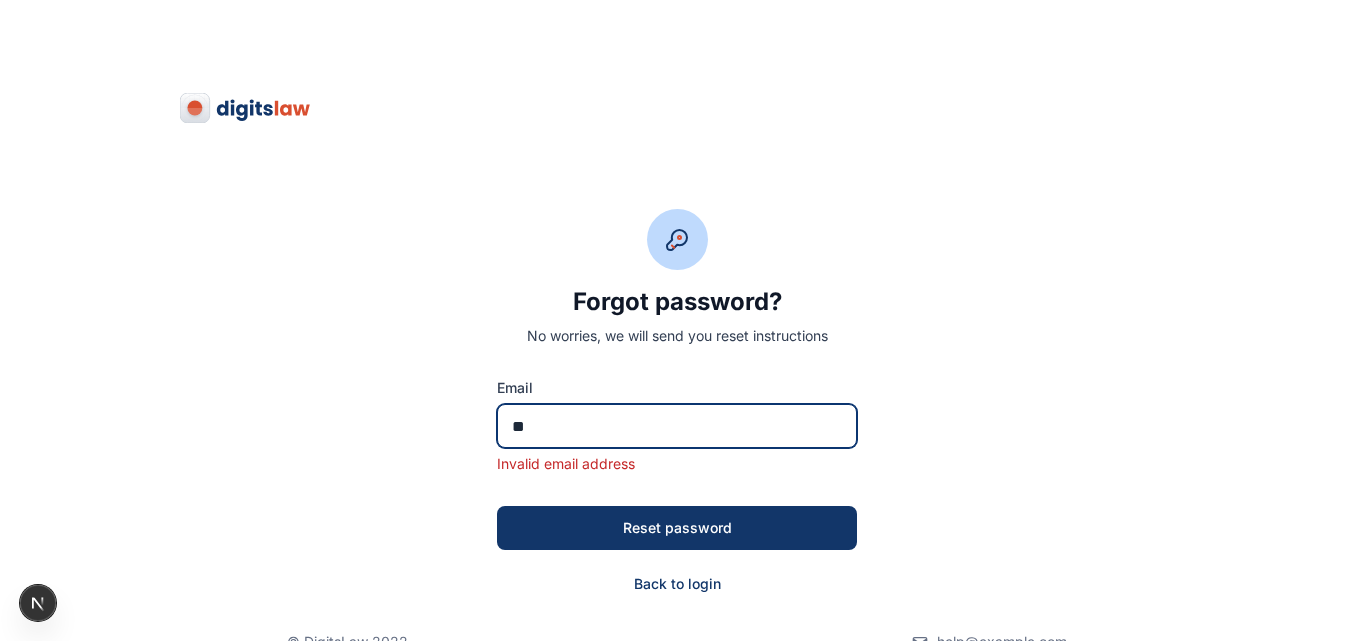 type on "**********" 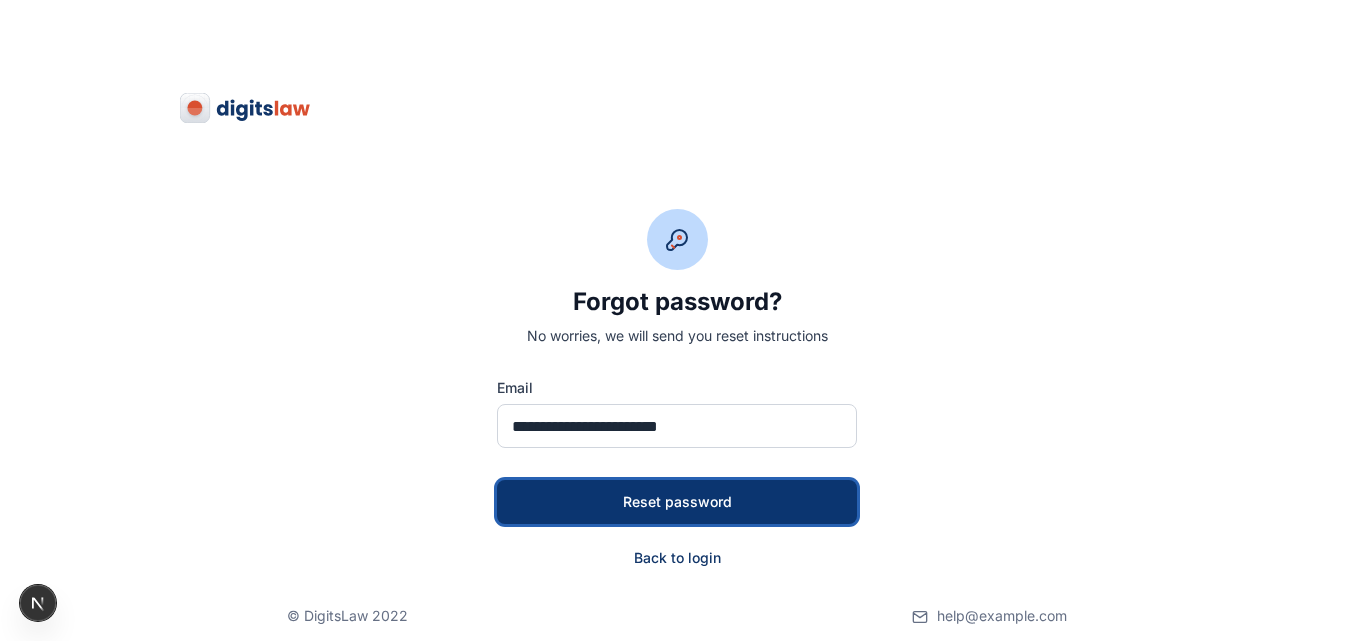 click on "Reset password" at bounding box center [677, 502] 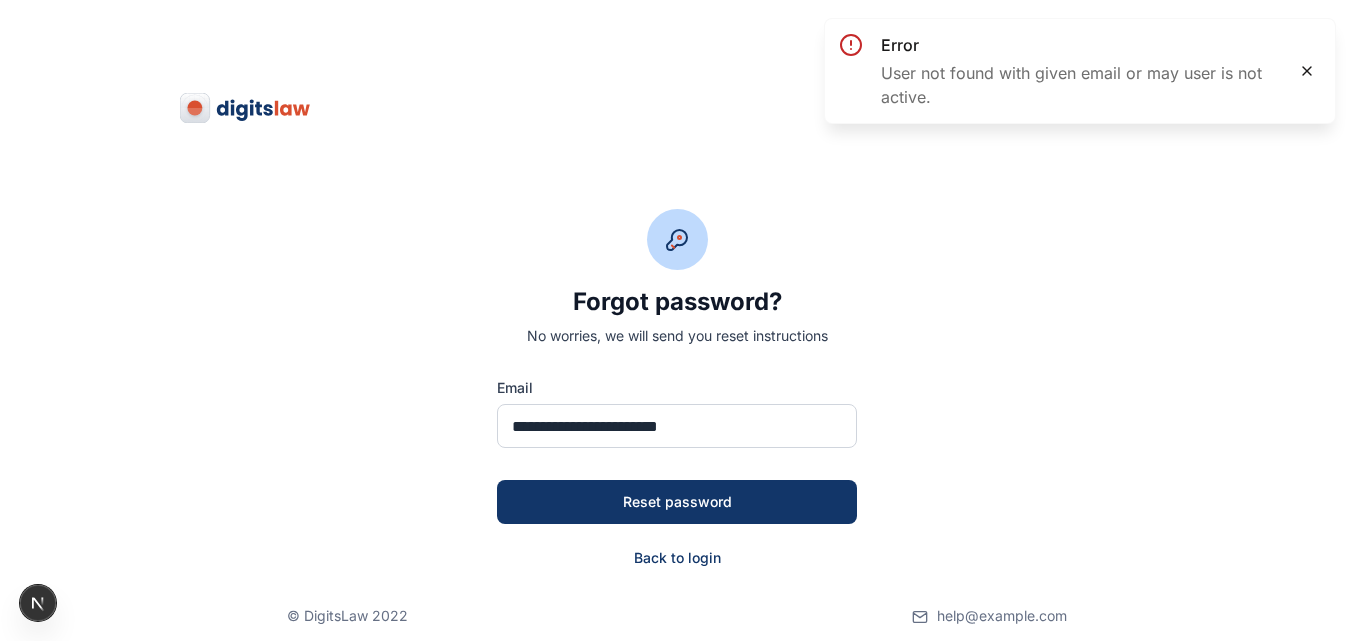 click at bounding box center (1307, 71) 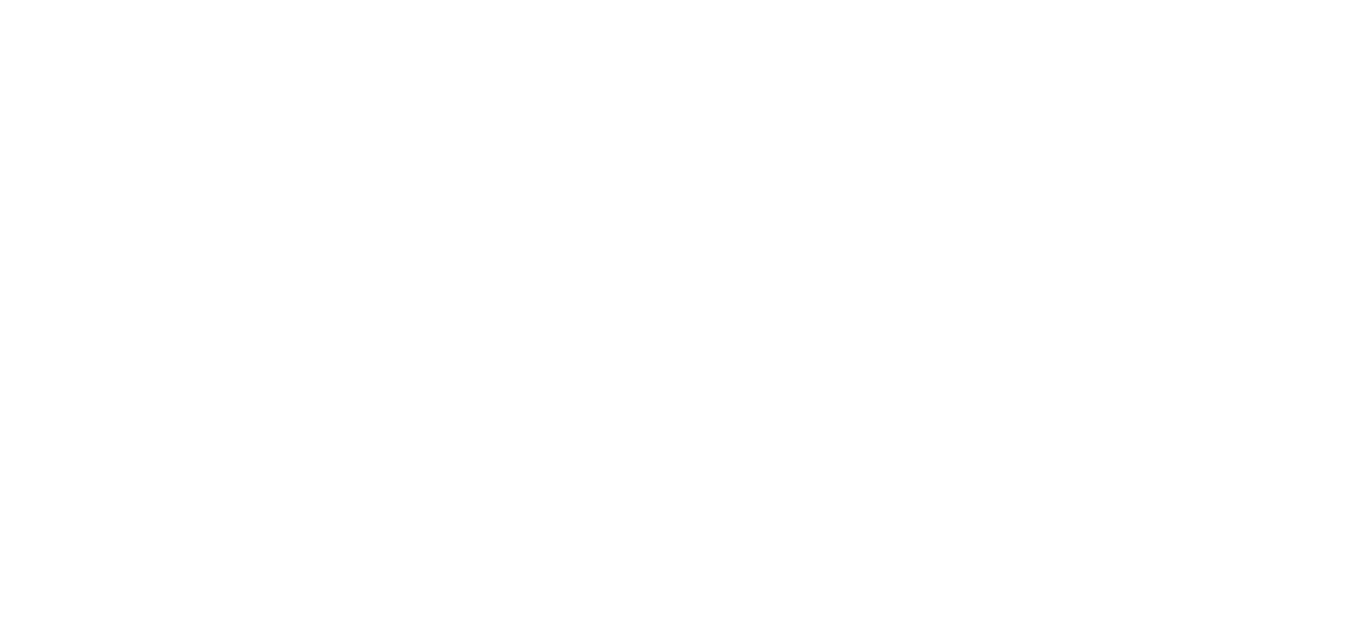 scroll, scrollTop: 0, scrollLeft: 0, axis: both 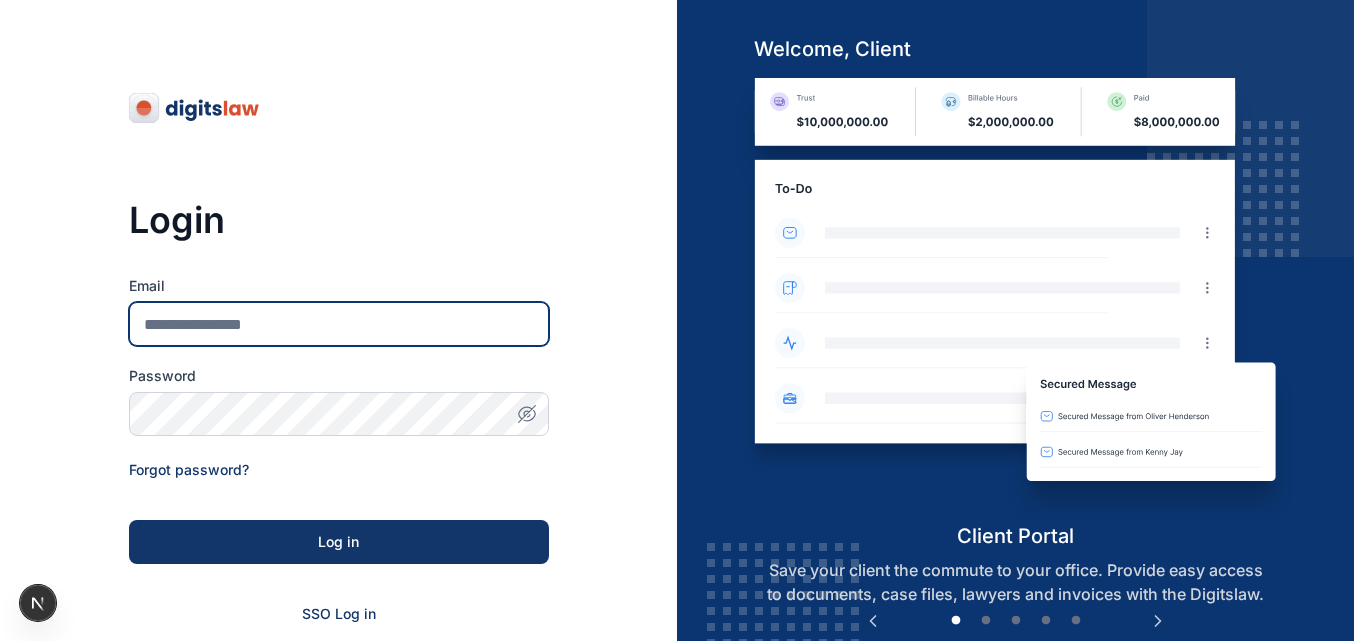 click on "Email" at bounding box center (339, 324) 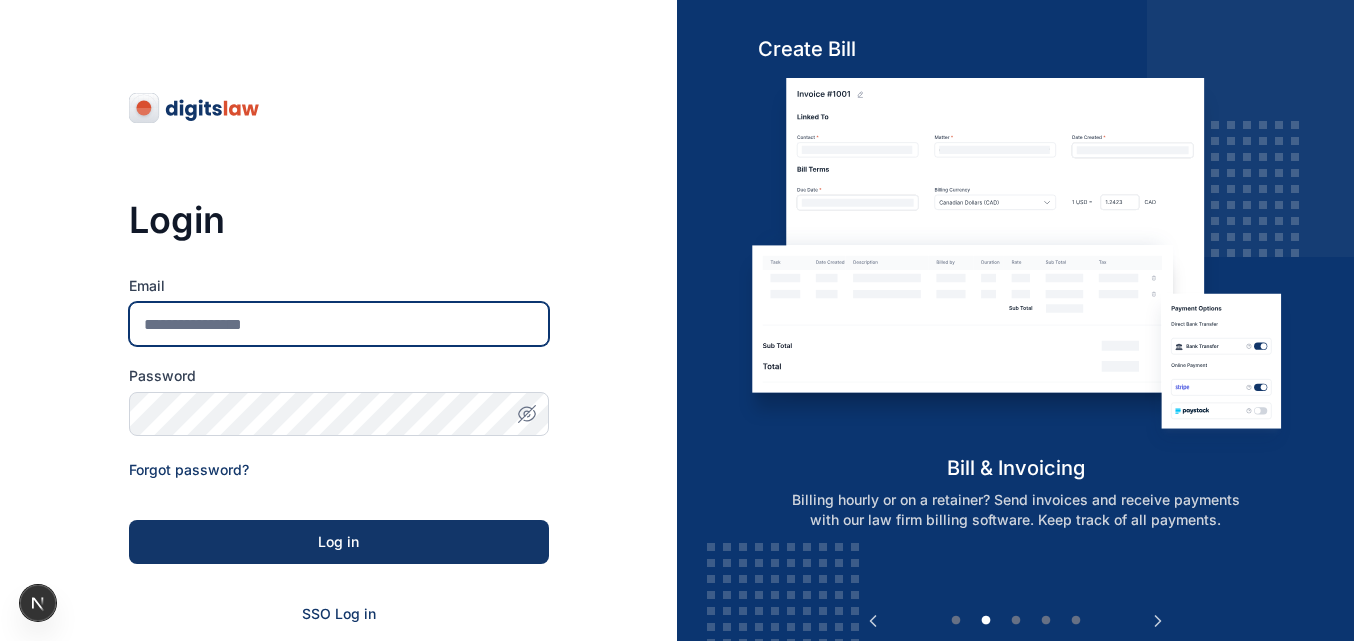 click on "Email" at bounding box center (339, 324) 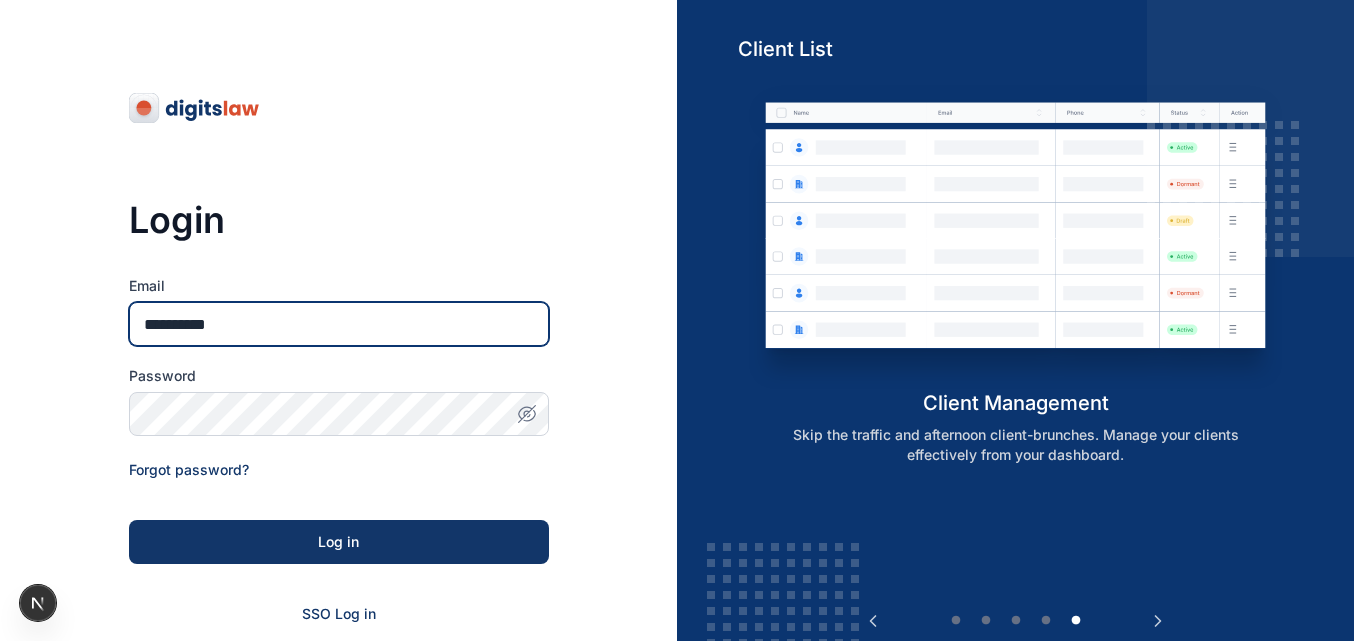 type on "**********" 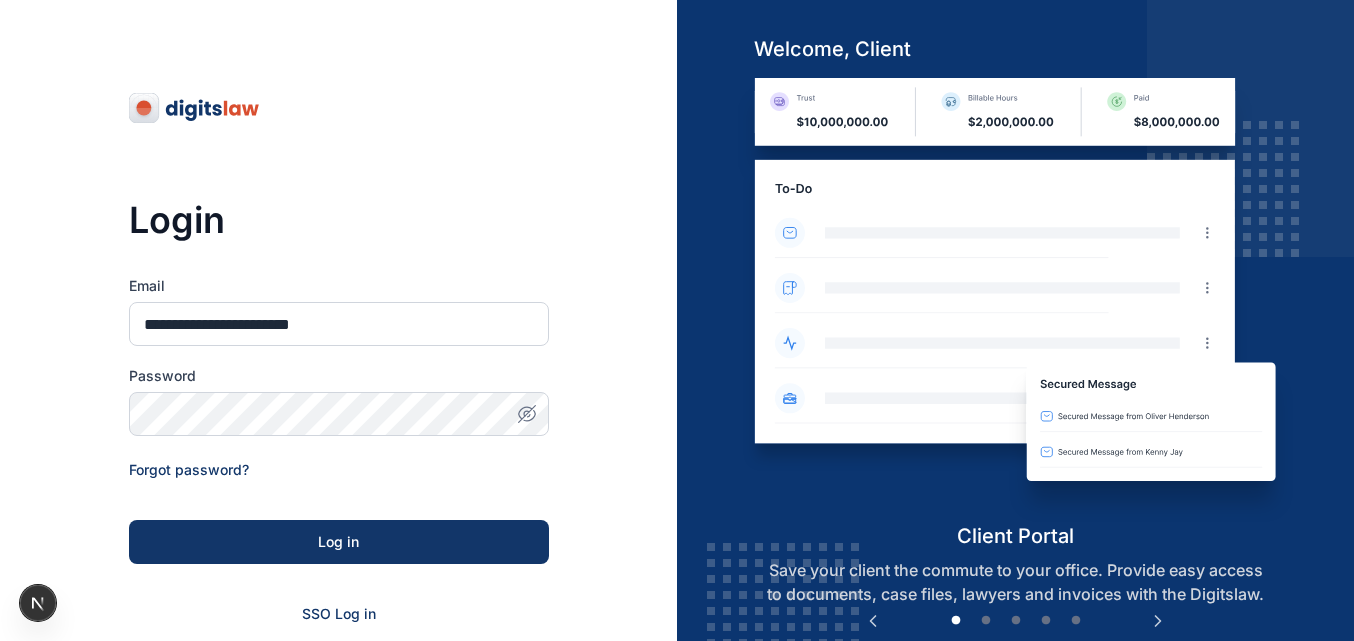 click 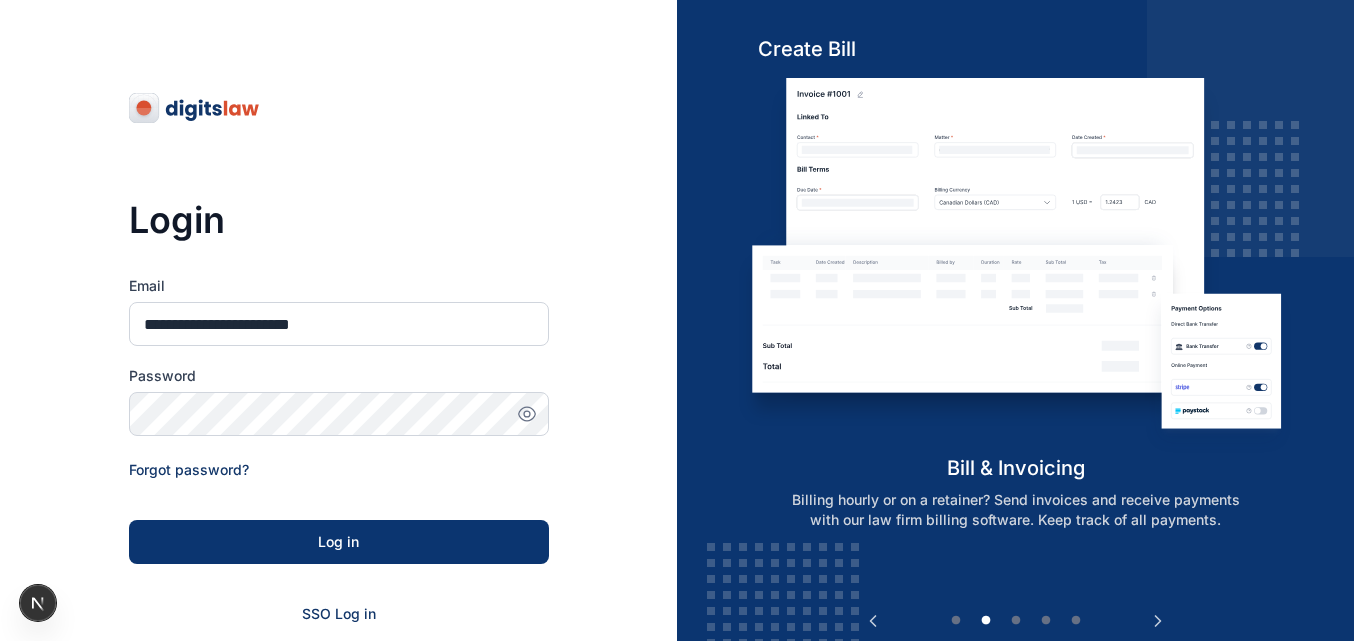 click on "Log in" at bounding box center [339, 542] 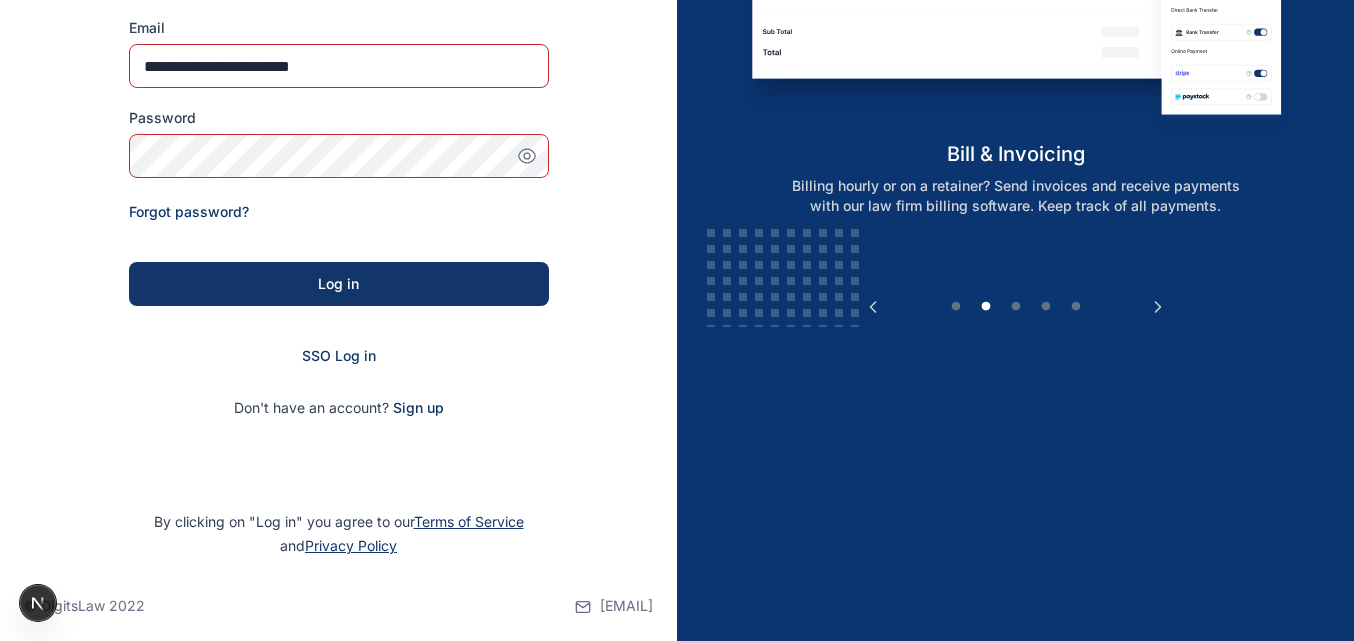 scroll, scrollTop: 310, scrollLeft: 0, axis: vertical 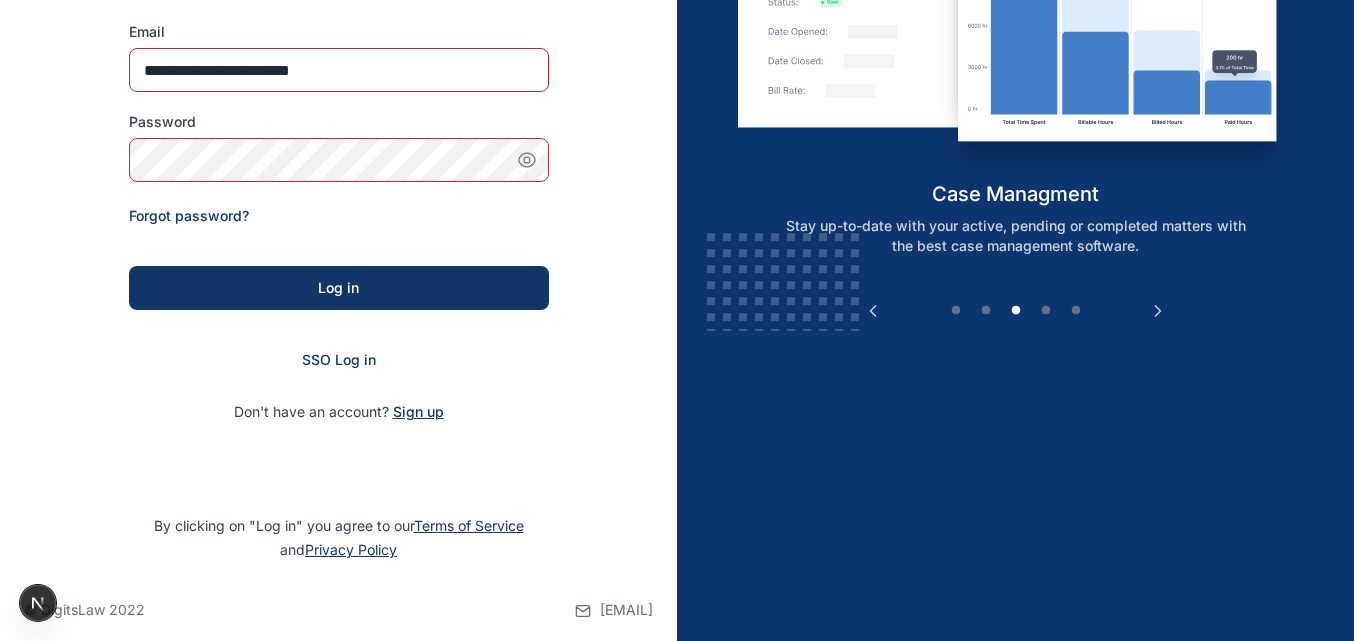 click on "Sign up" at bounding box center (418, 412) 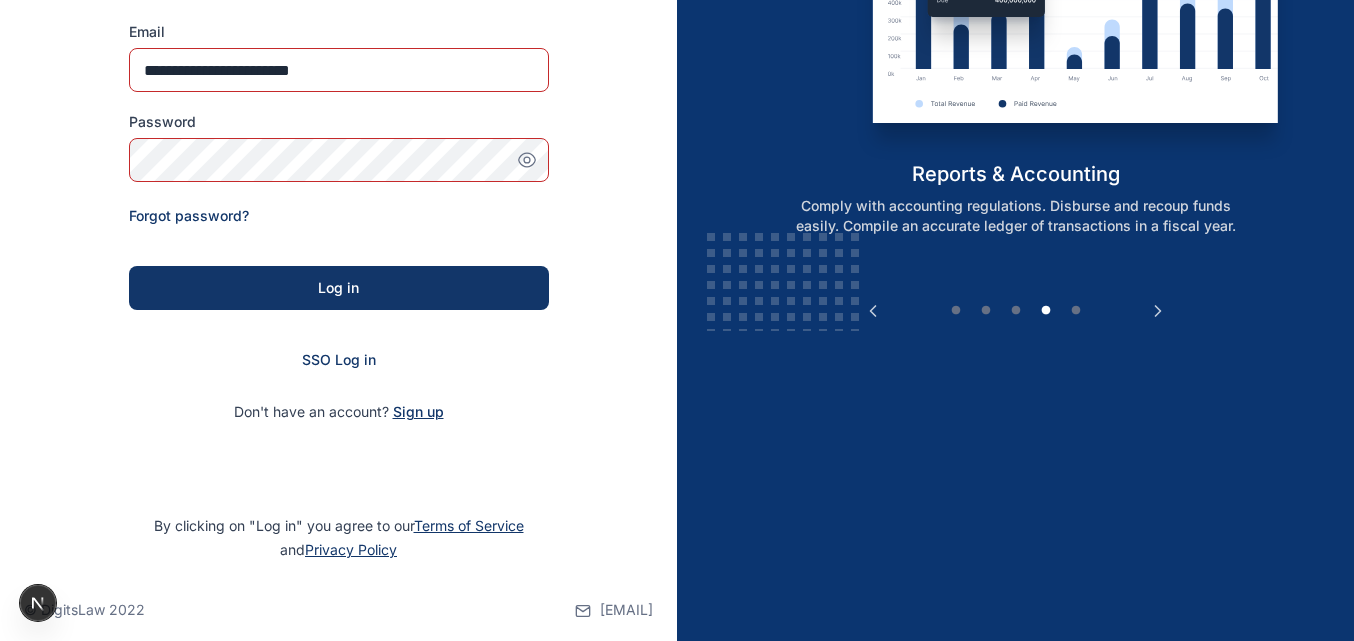 scroll, scrollTop: 0, scrollLeft: 0, axis: both 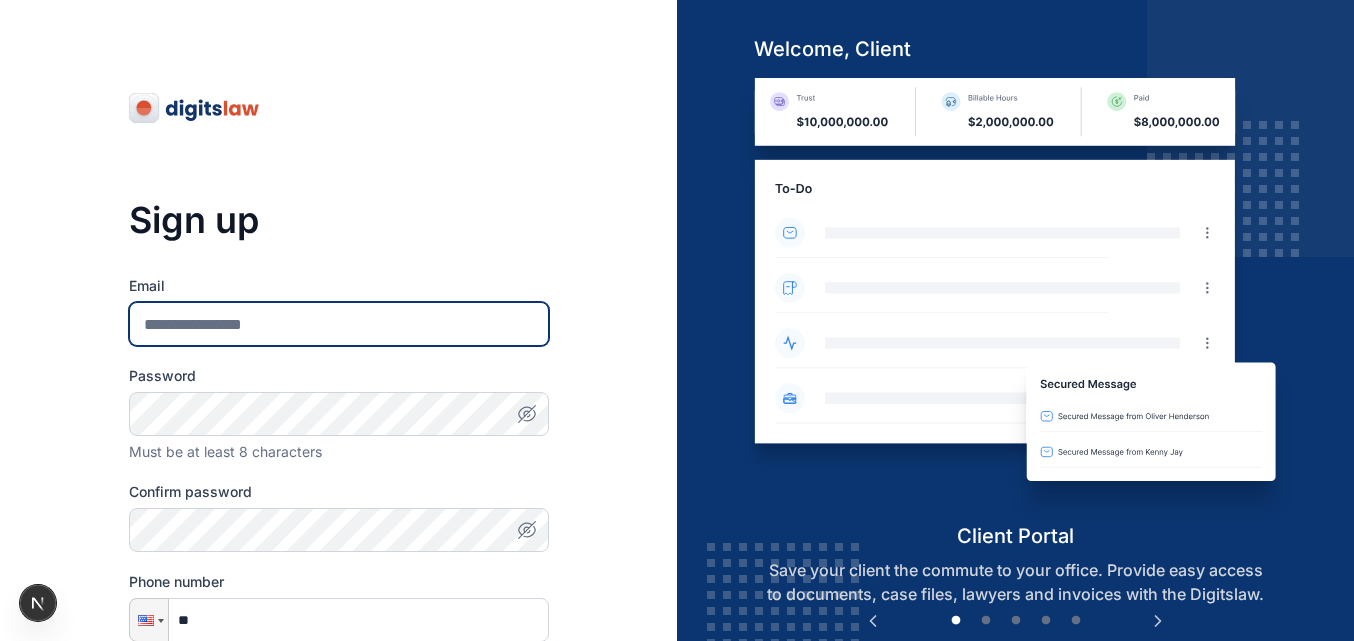 click on "Email" at bounding box center [339, 324] 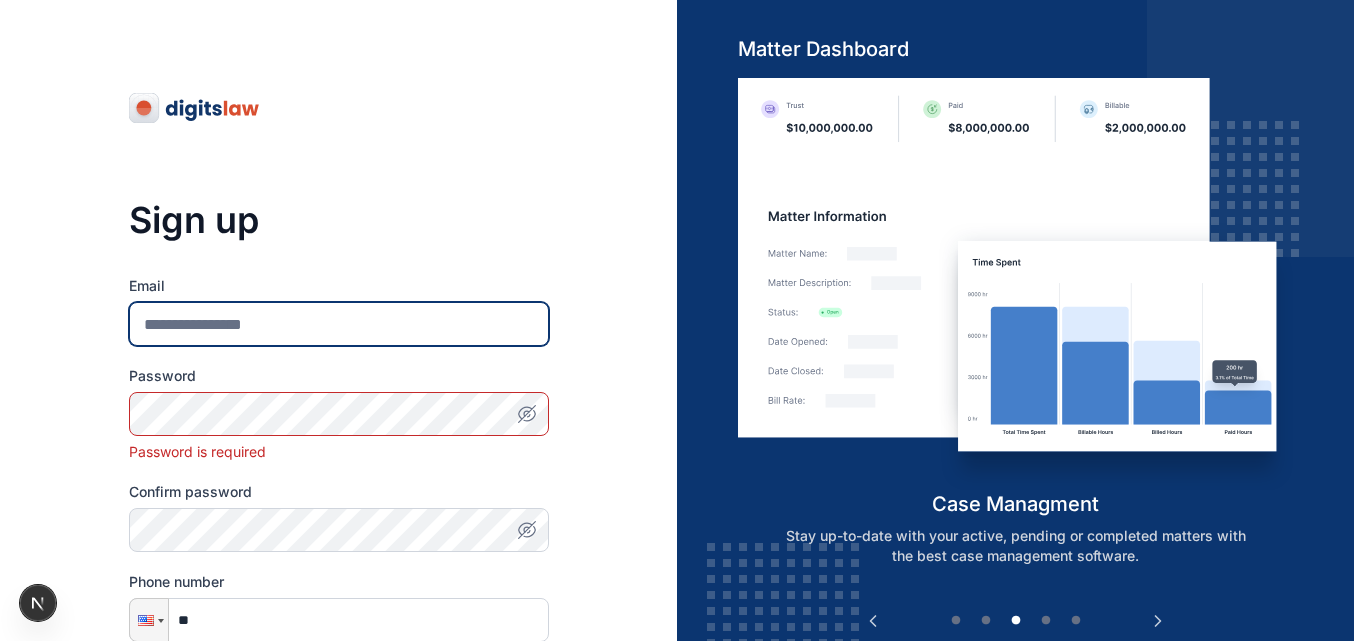 click on "Email" at bounding box center [339, 324] 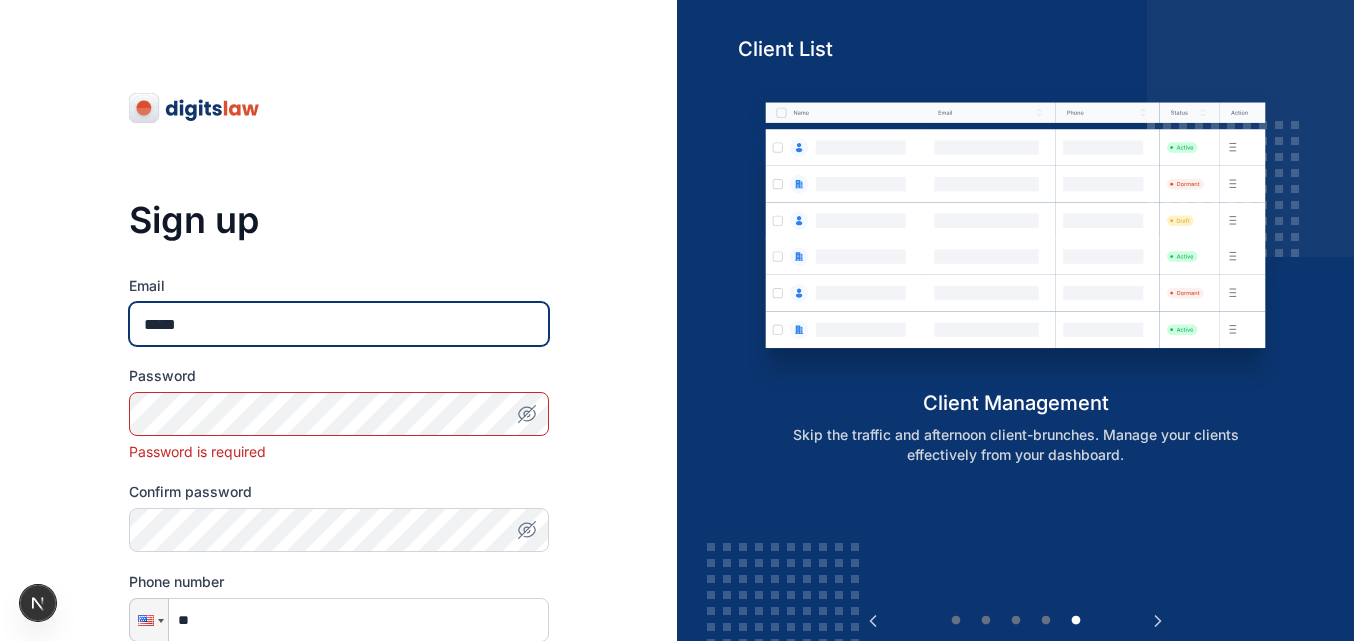 type on "**********" 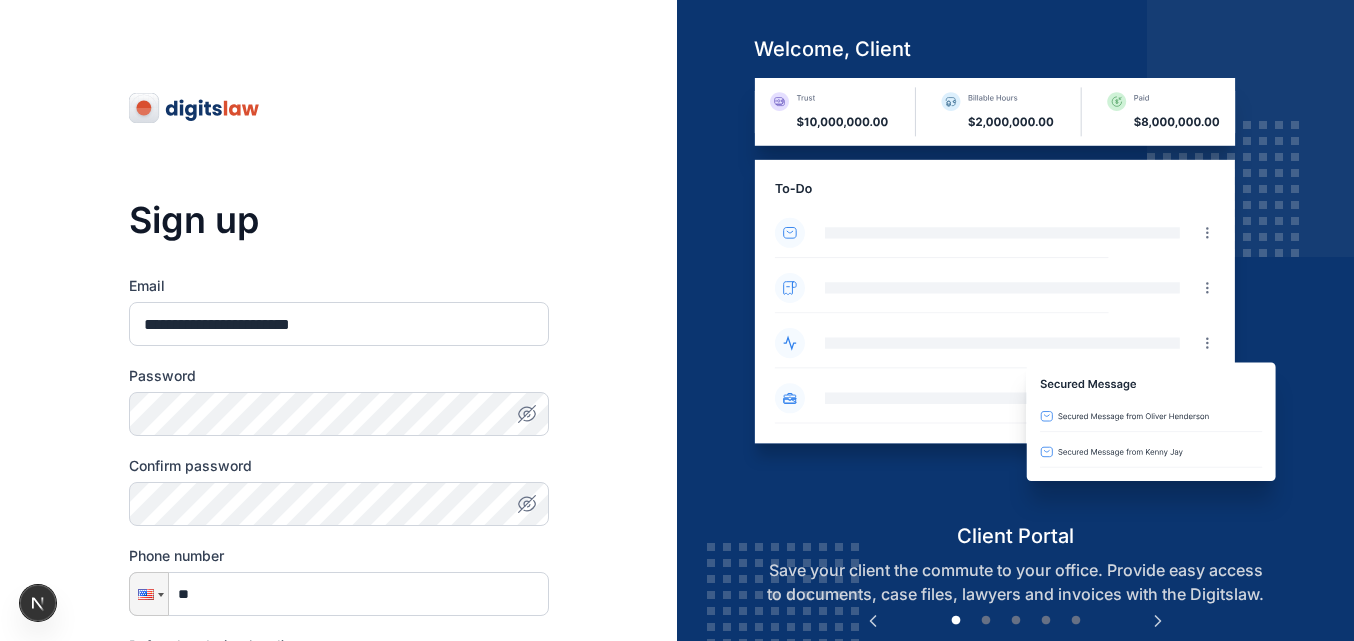 click at bounding box center (527, 414) 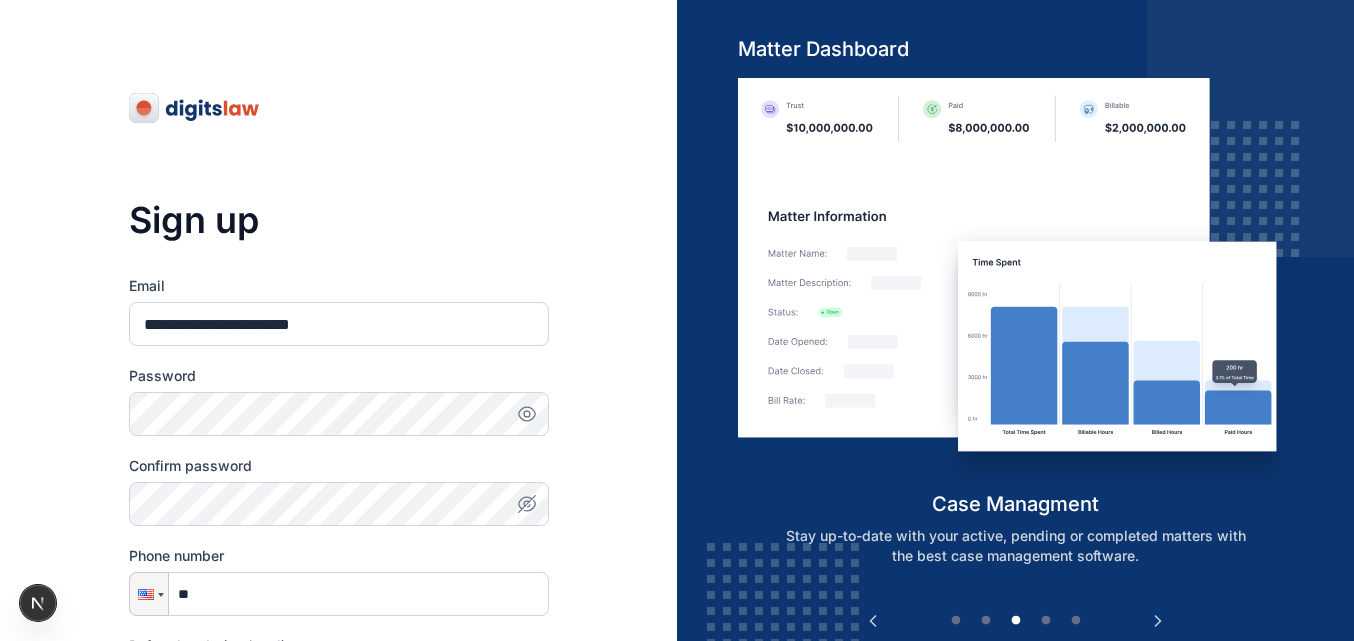 click 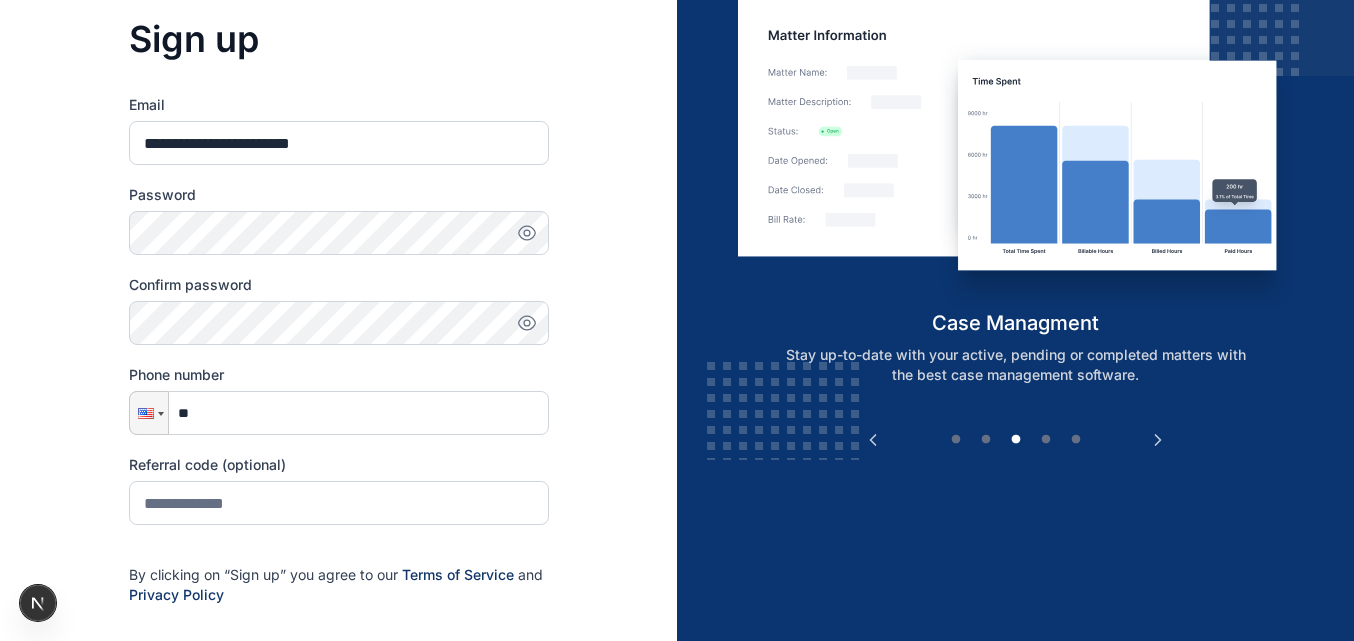 scroll, scrollTop: 184, scrollLeft: 0, axis: vertical 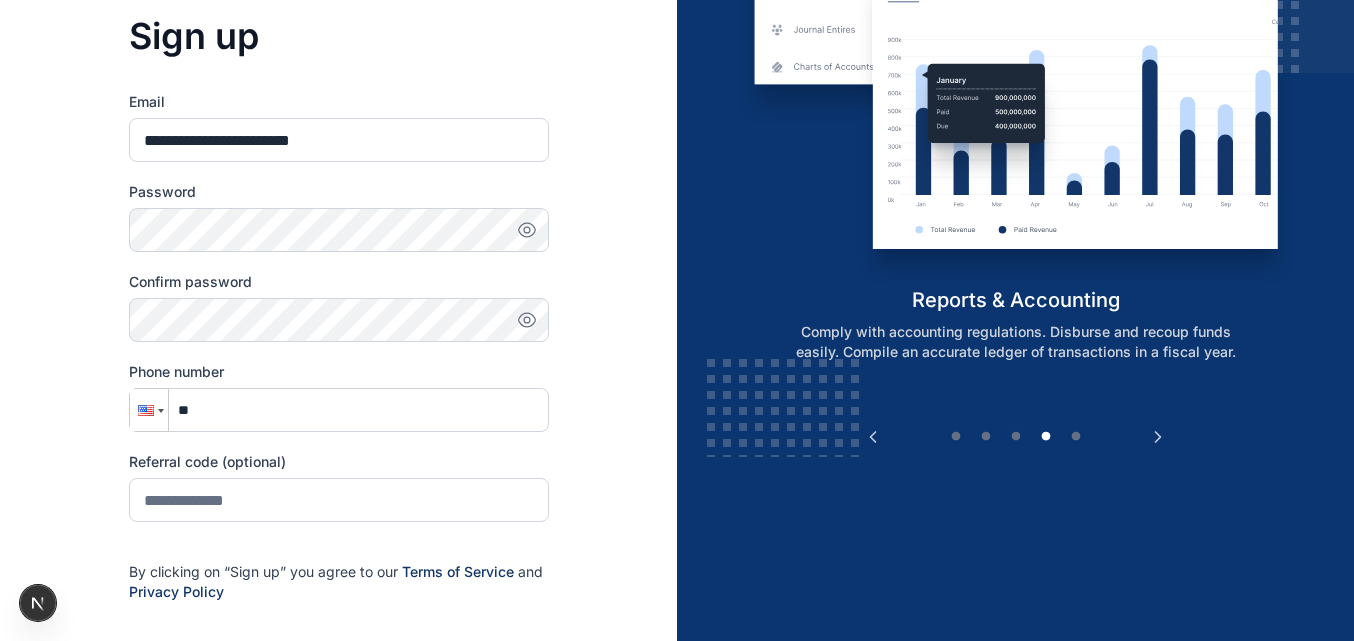 click at bounding box center (146, 410) 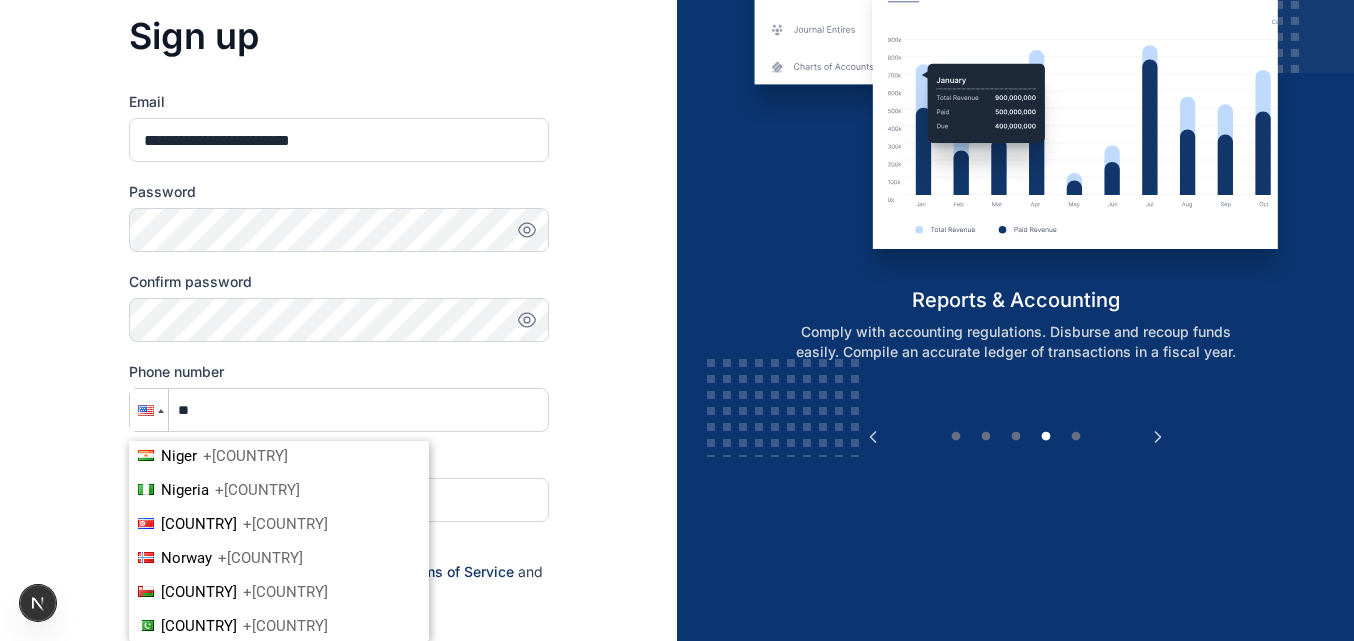 scroll, scrollTop: 4661, scrollLeft: 0, axis: vertical 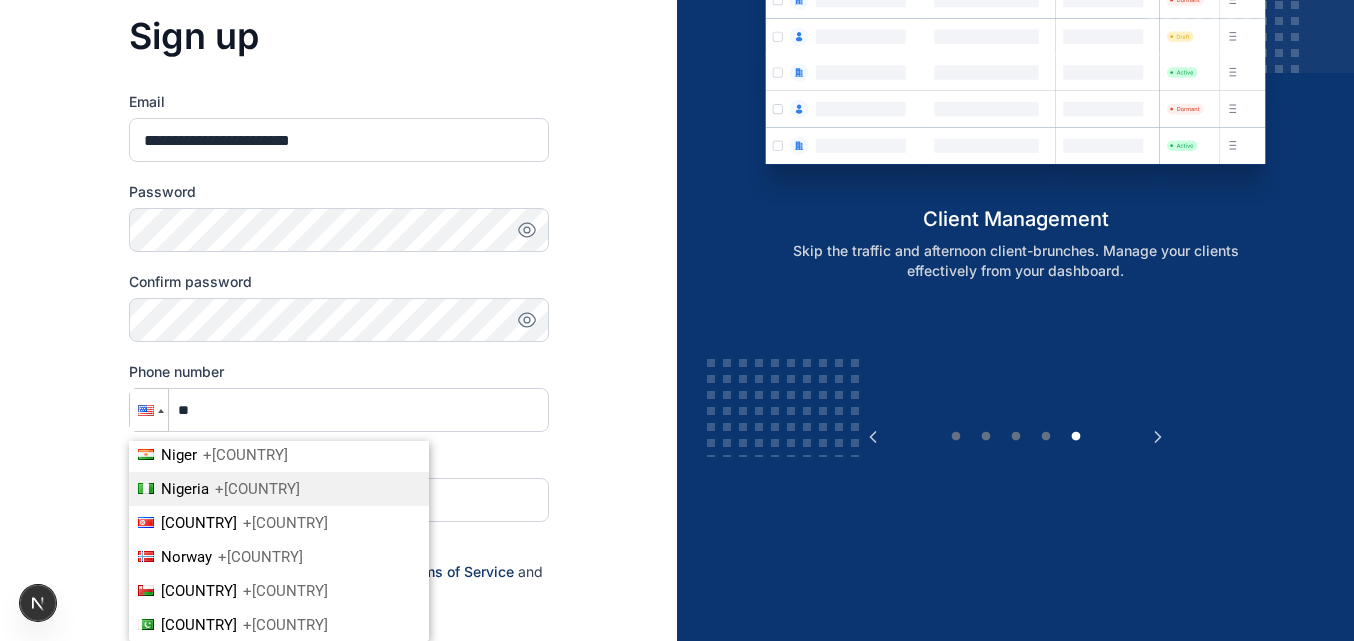 click on "+[COUNTRY]" at bounding box center (257, 489) 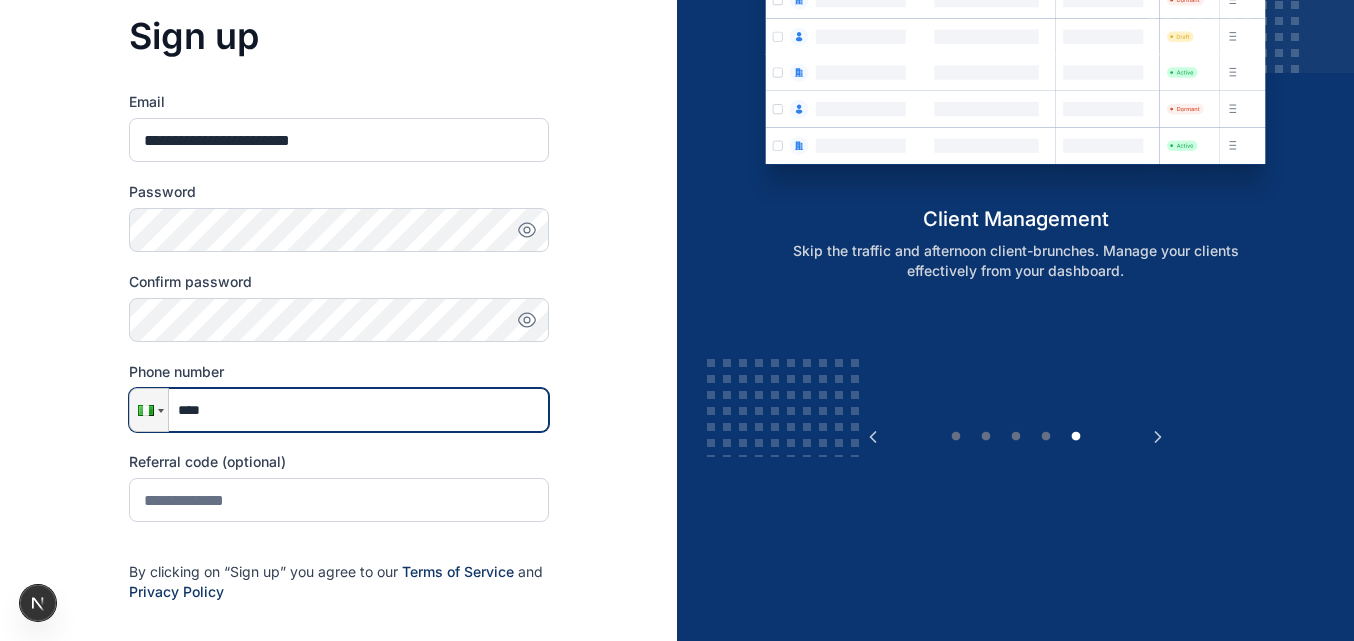 click on "****" at bounding box center [339, 410] 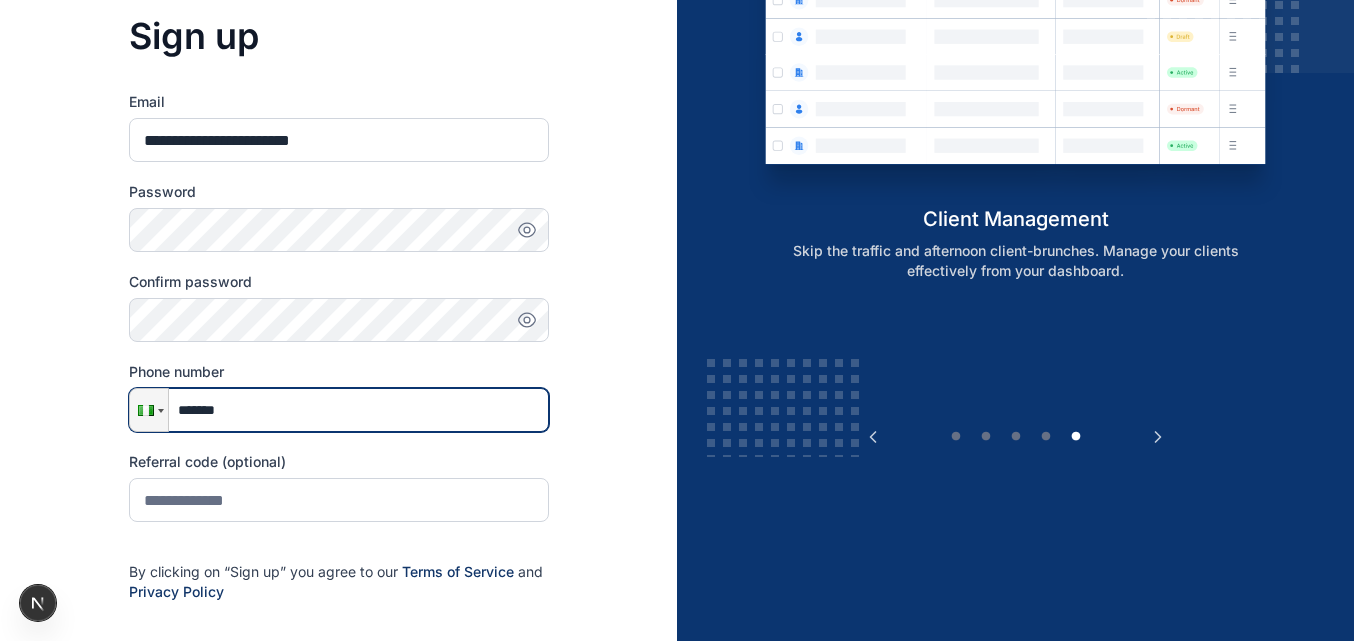 type on "**********" 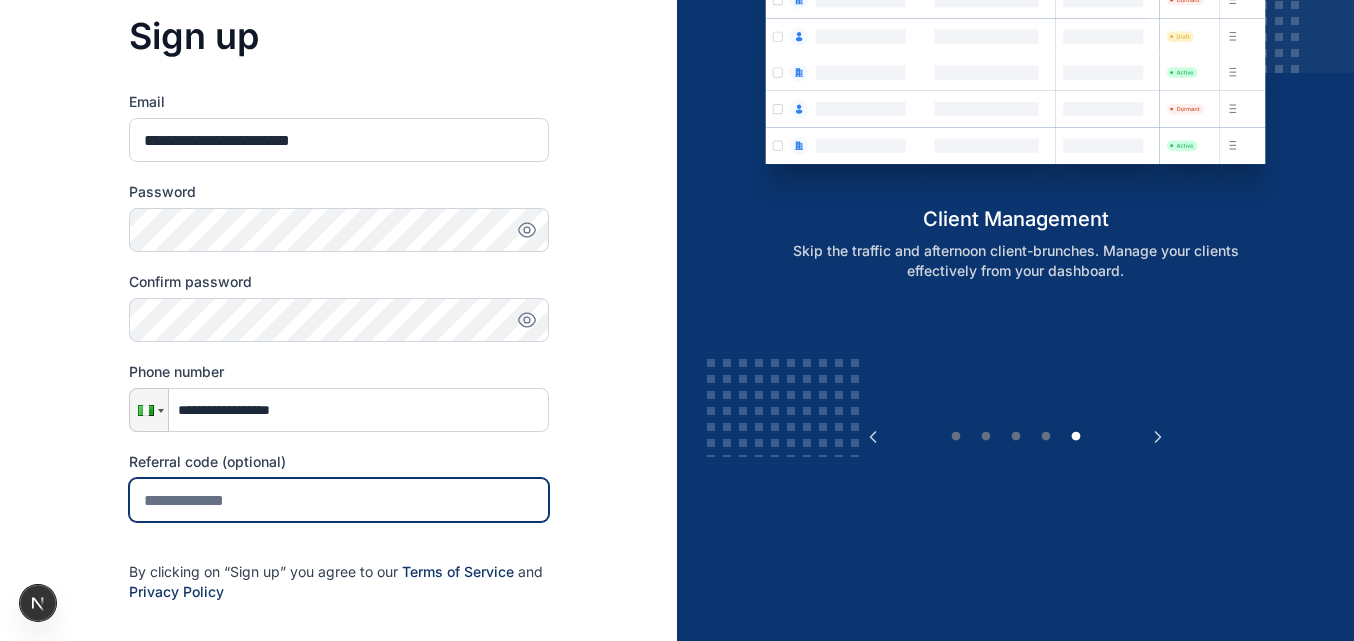 click at bounding box center (339, 500) 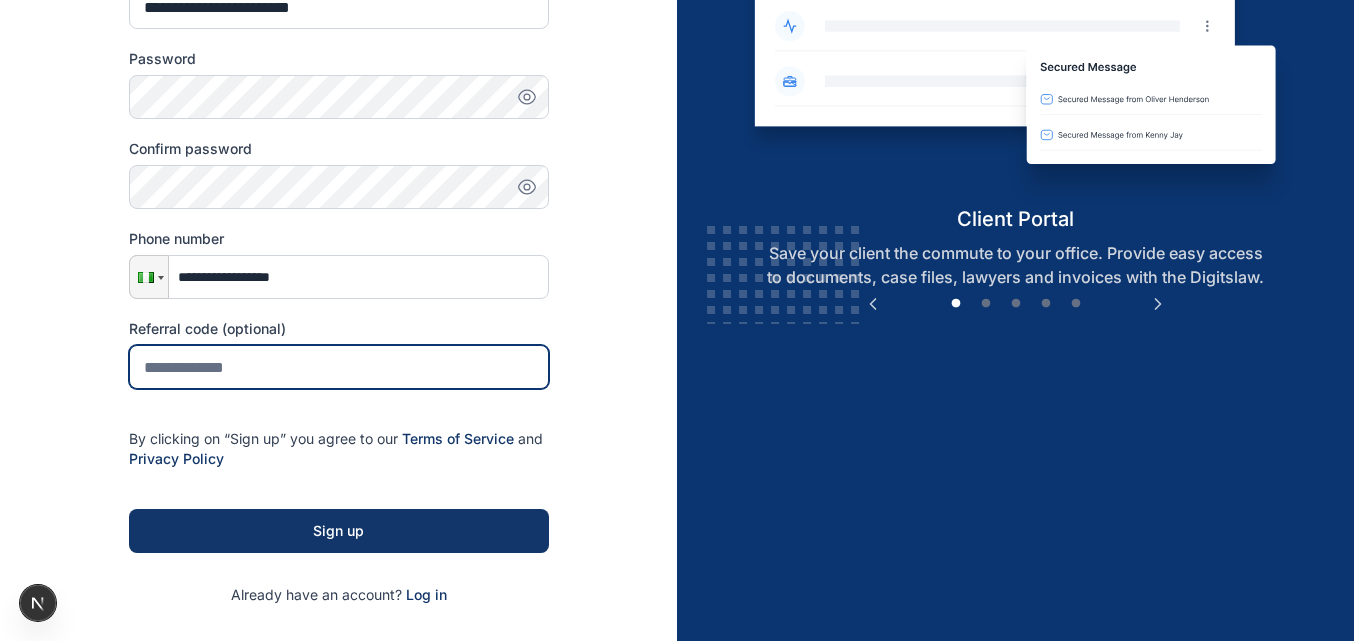 scroll, scrollTop: 334, scrollLeft: 0, axis: vertical 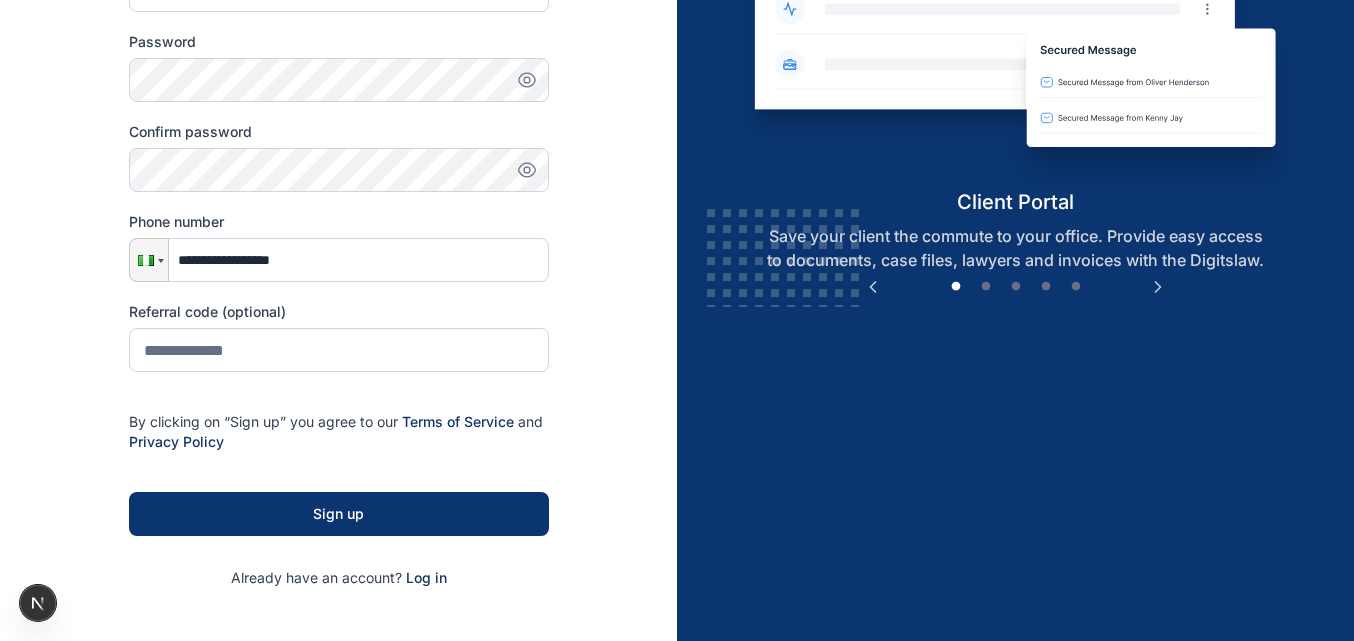 click on "Sign up" at bounding box center (339, 514) 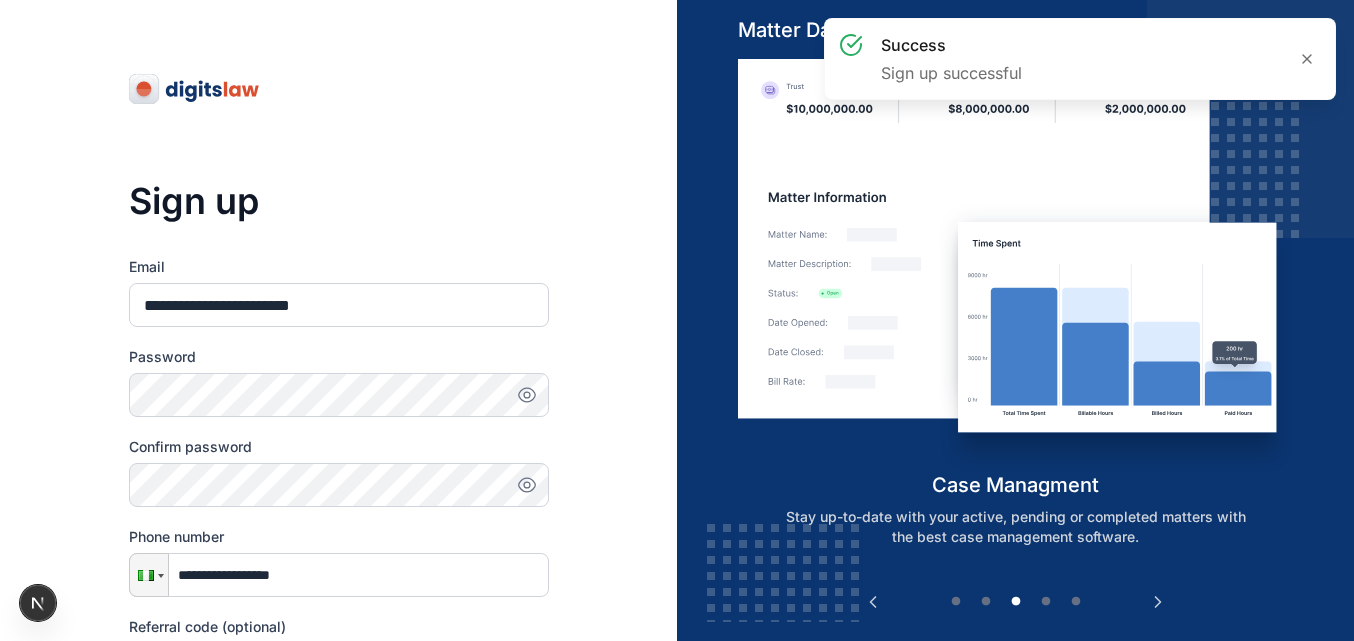 scroll, scrollTop: 0, scrollLeft: 0, axis: both 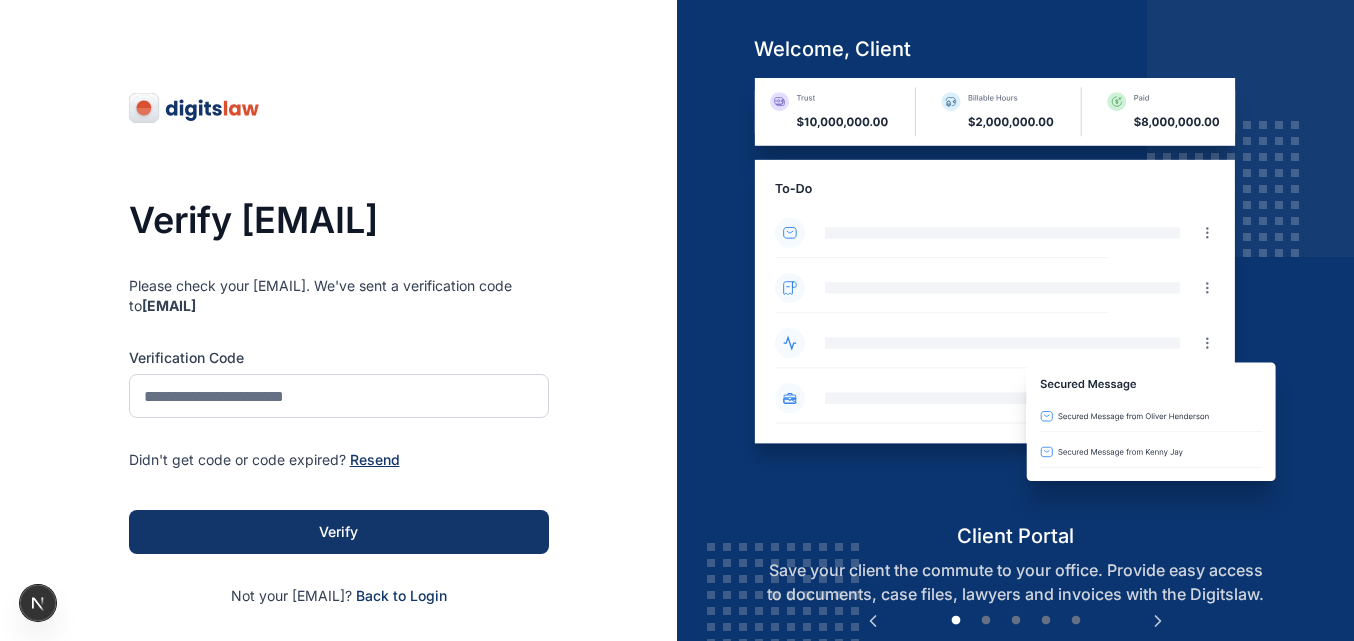 click on "Resend" at bounding box center [375, 460] 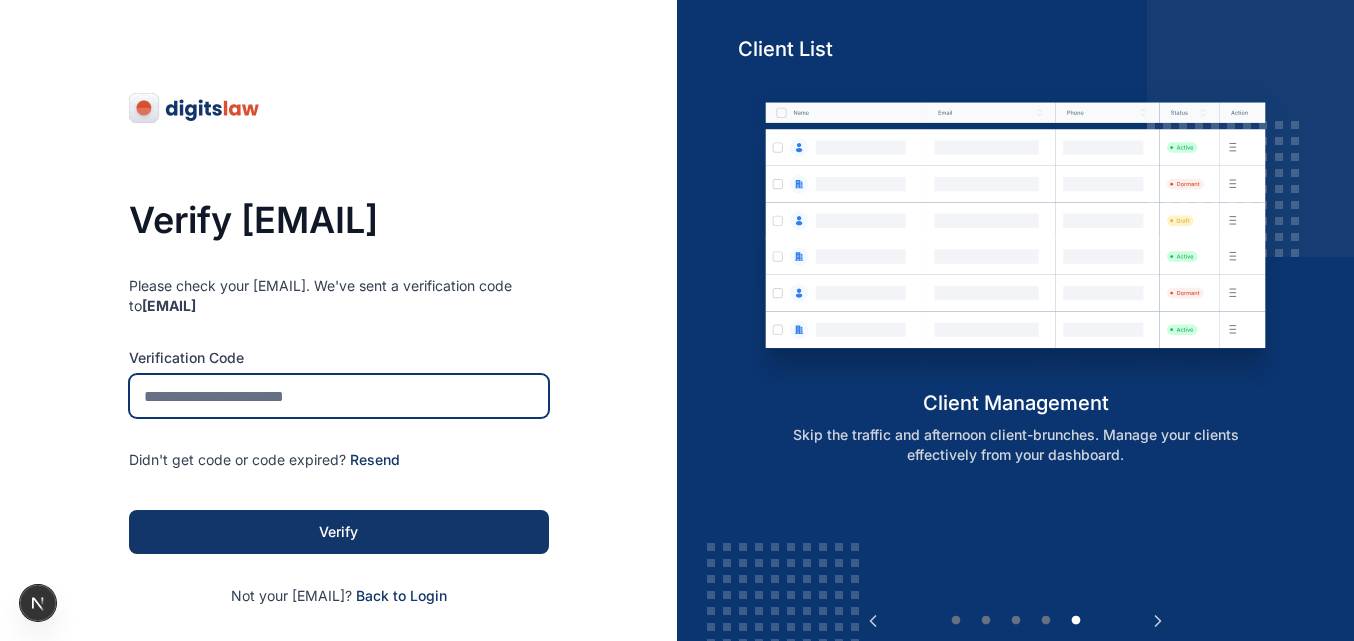 click at bounding box center (339, 396) 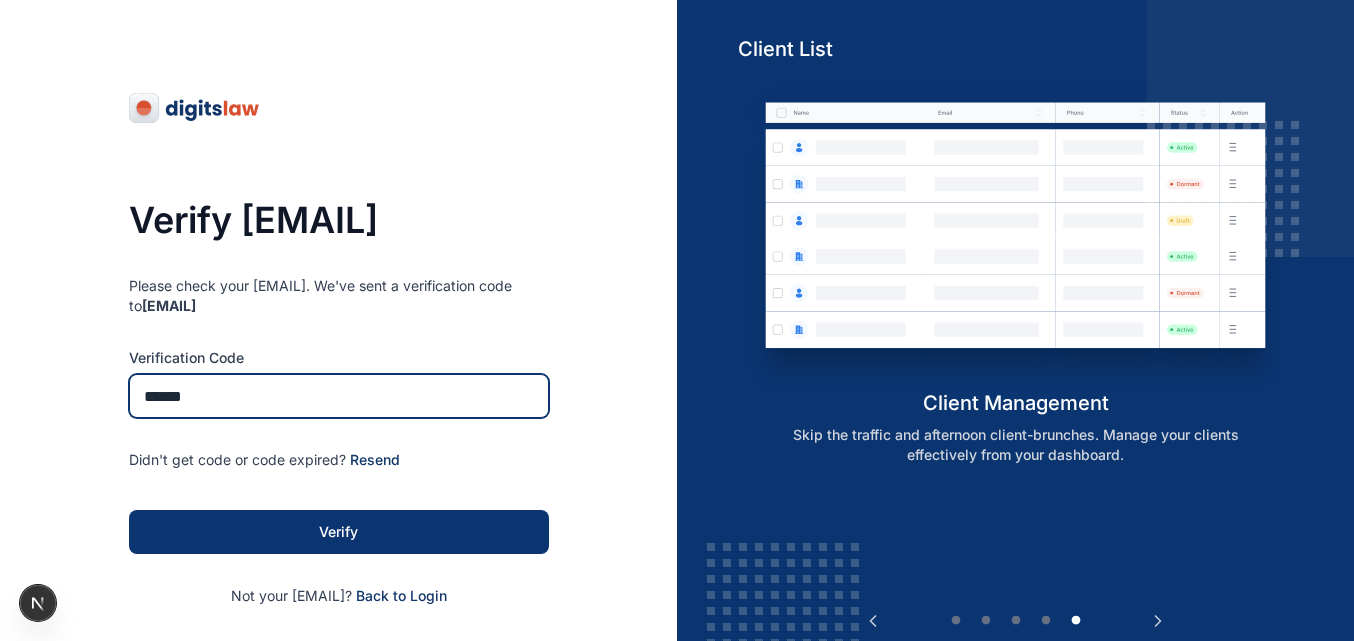 type on "******" 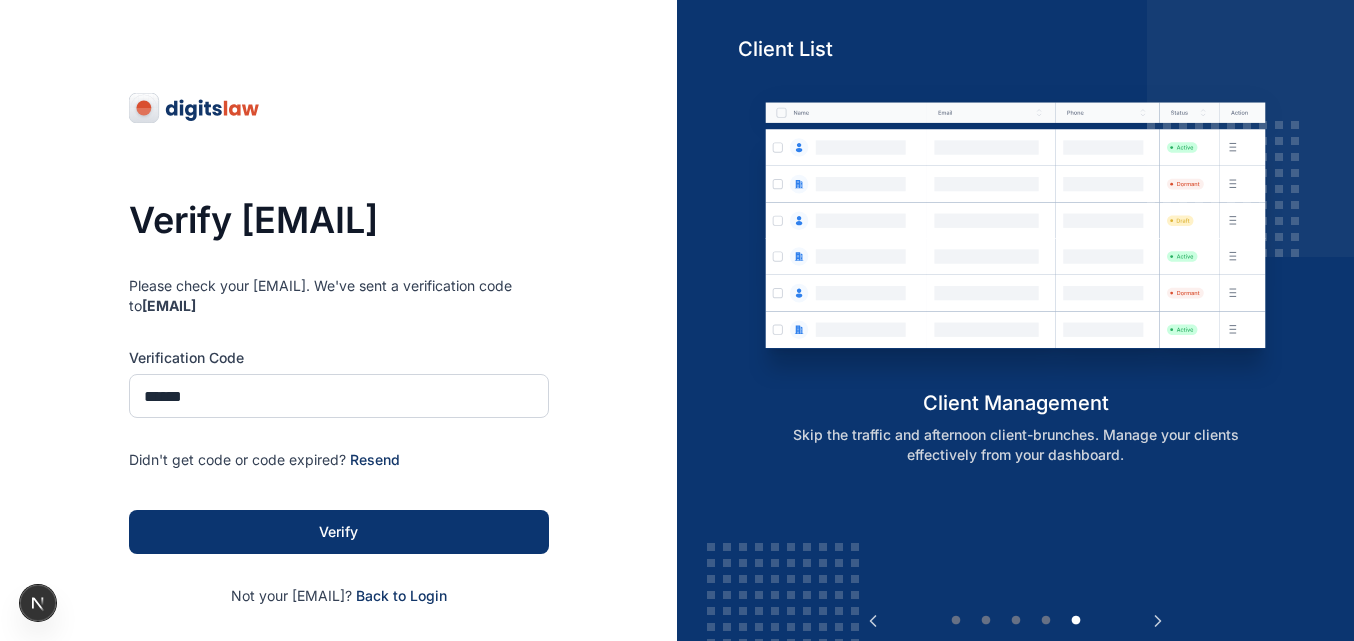 click on "Verify" at bounding box center (339, 532) 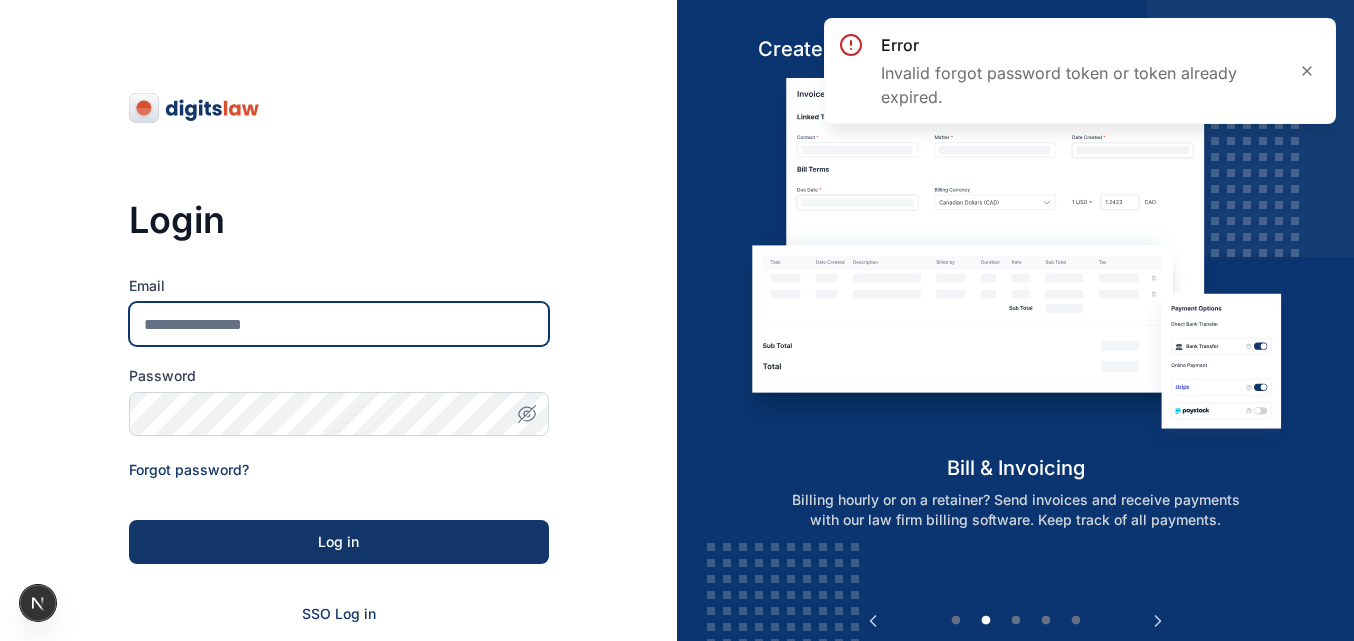click on "Email" at bounding box center (339, 324) 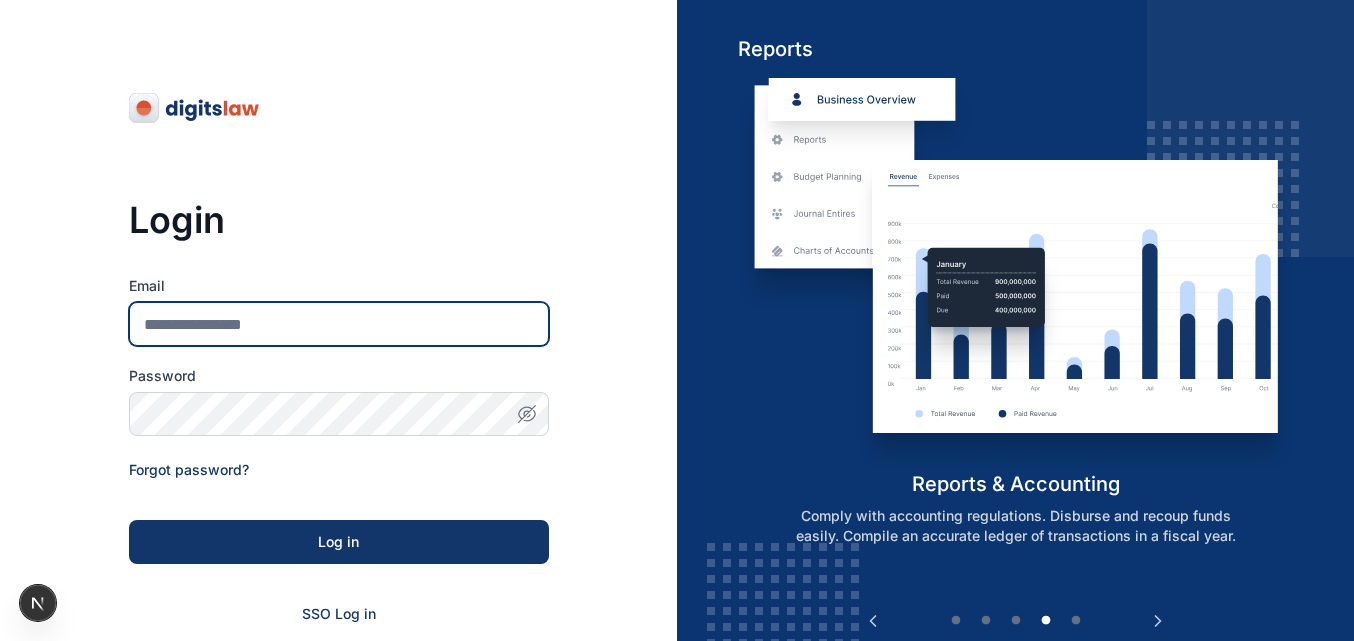 type on "**********" 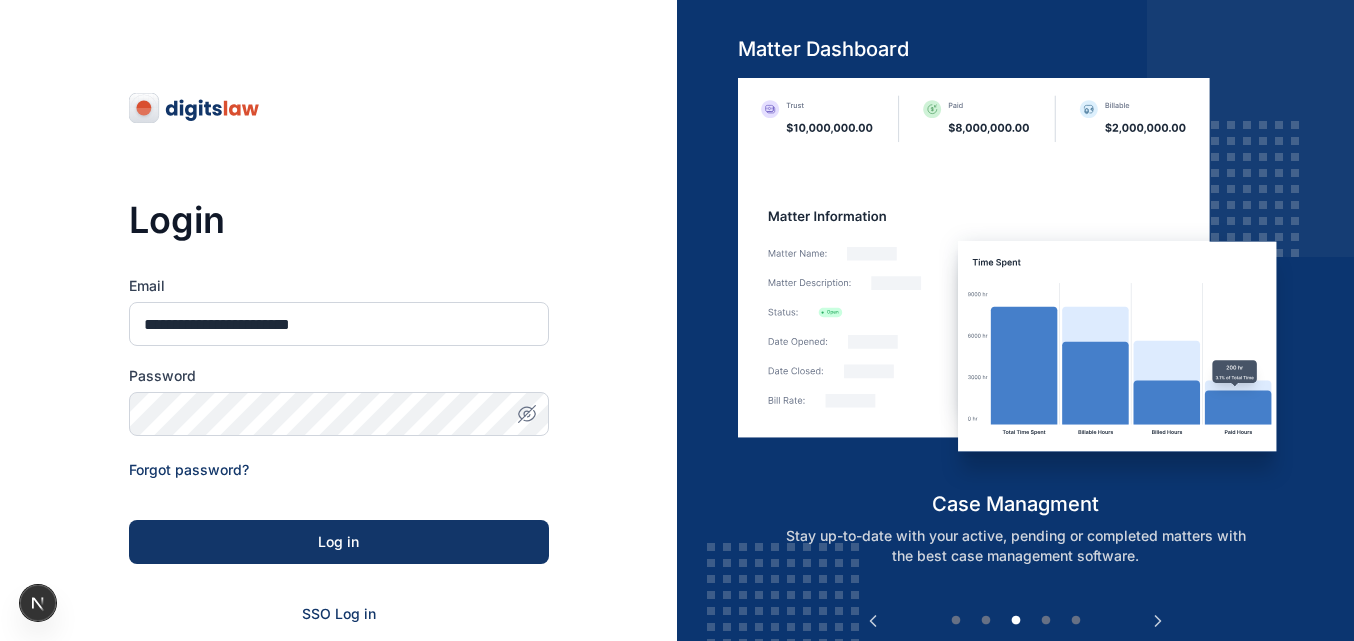 click 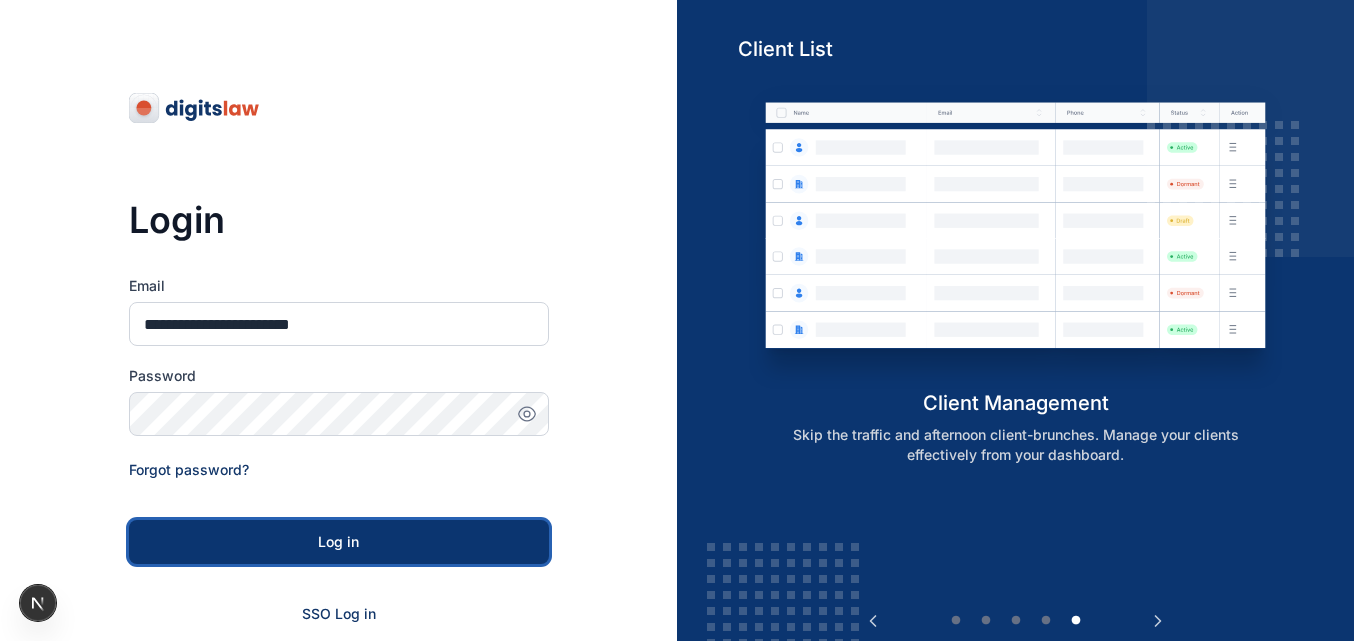 click on "Log in" at bounding box center [339, 542] 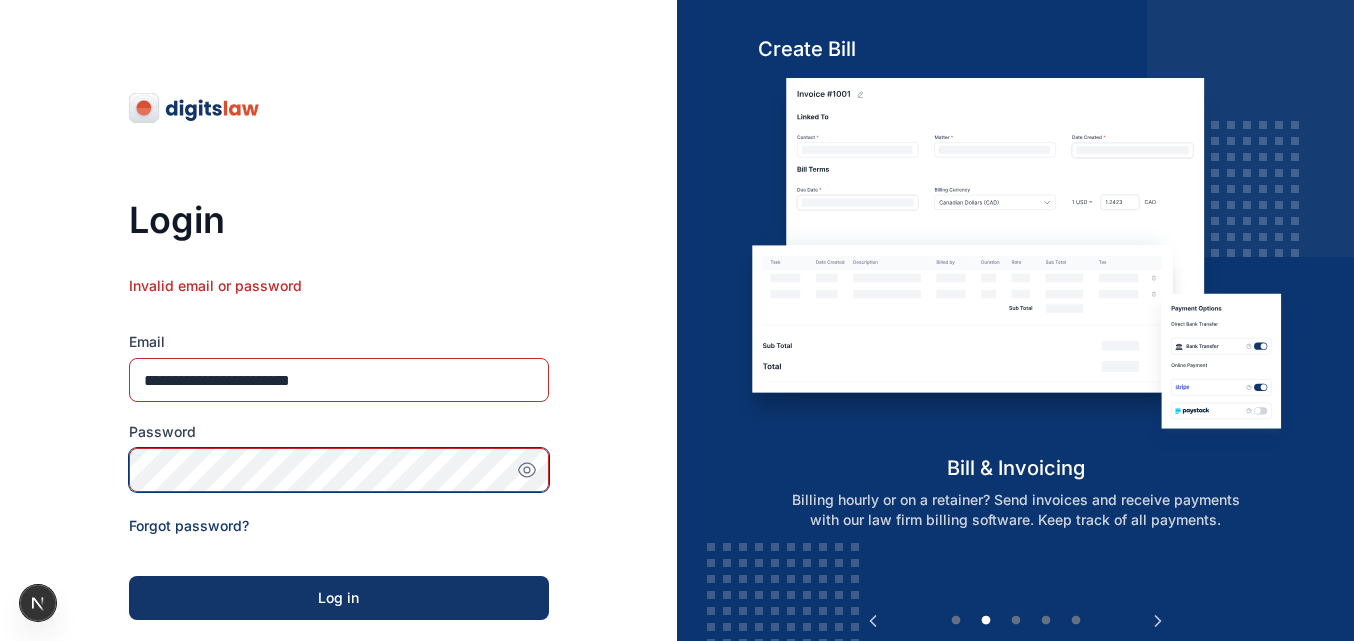 click on "Log in" at bounding box center (339, 598) 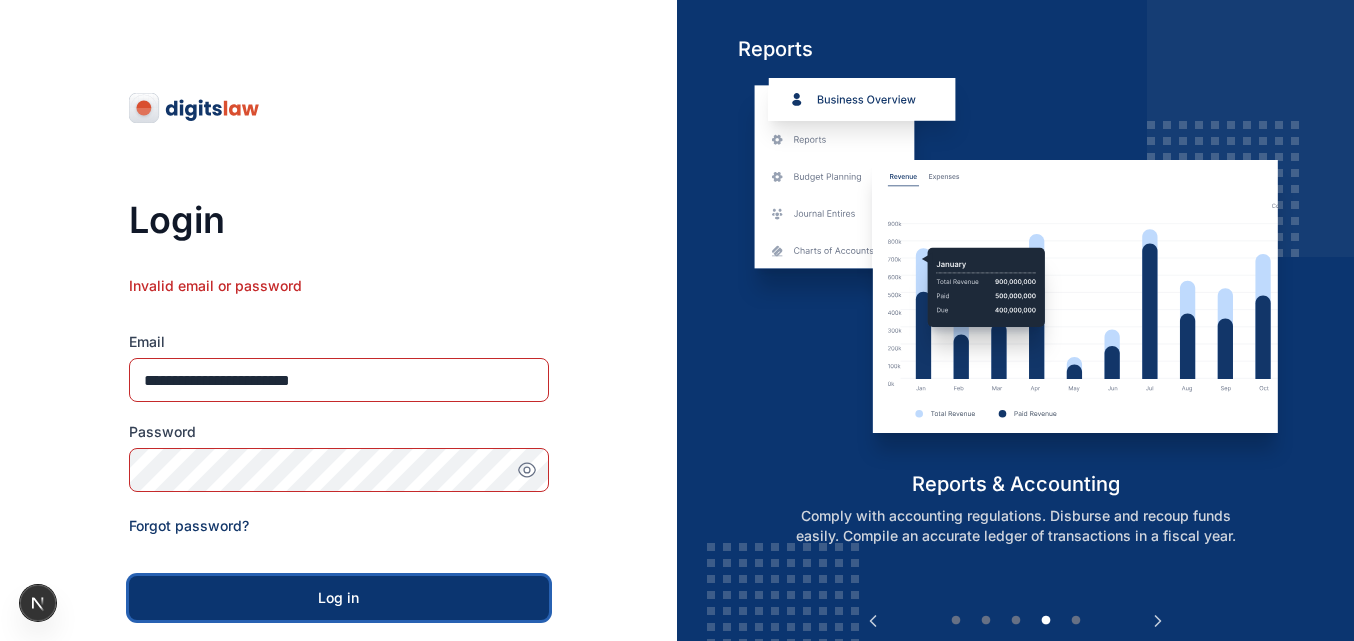 click on "Log in" at bounding box center [339, 598] 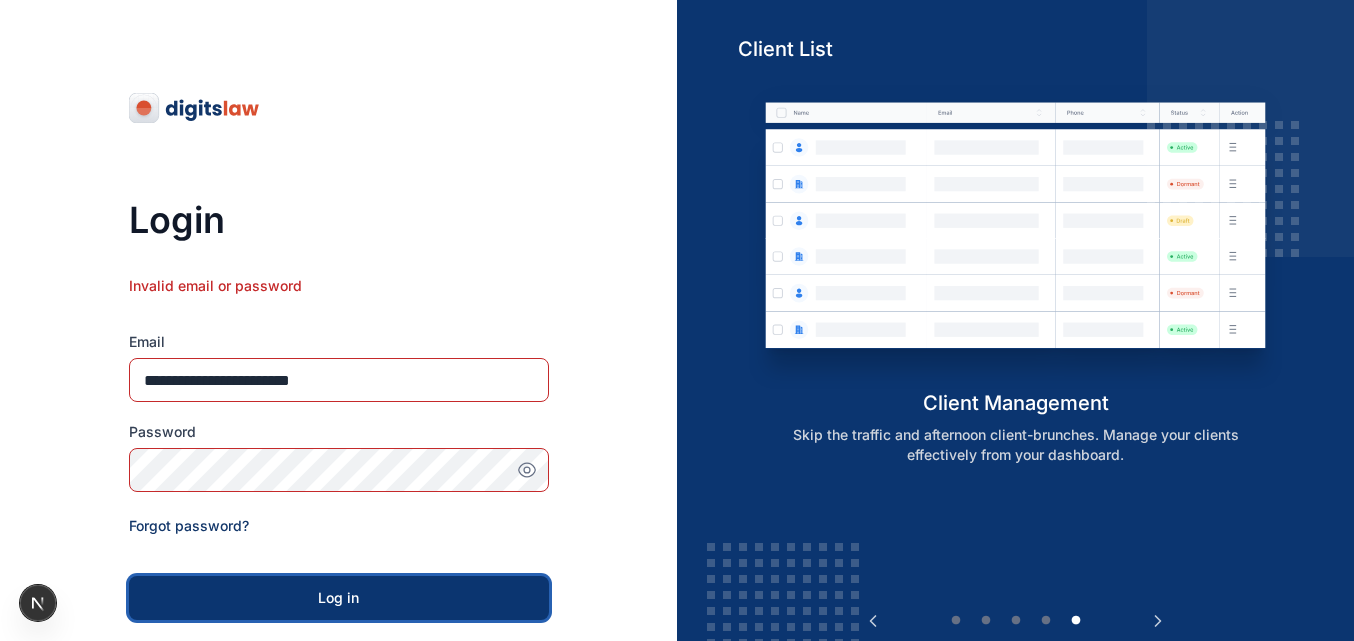 click on "Log in" at bounding box center [339, 598] 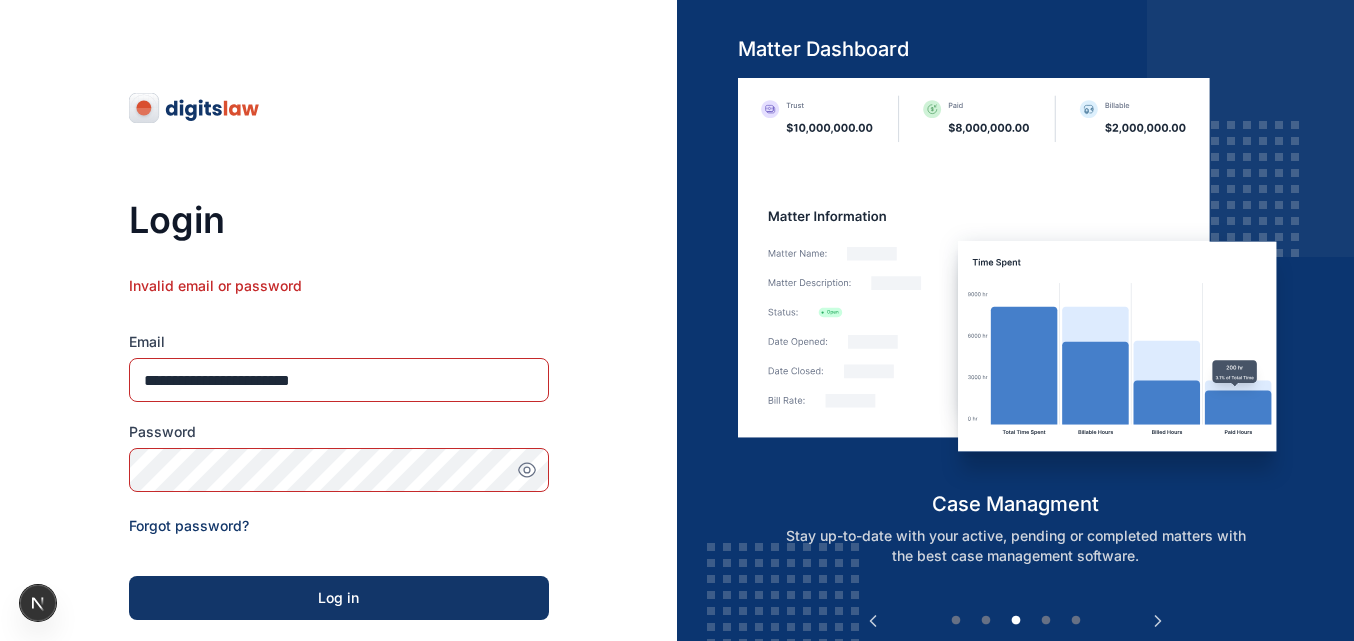 click on "**********" at bounding box center (339, 504) 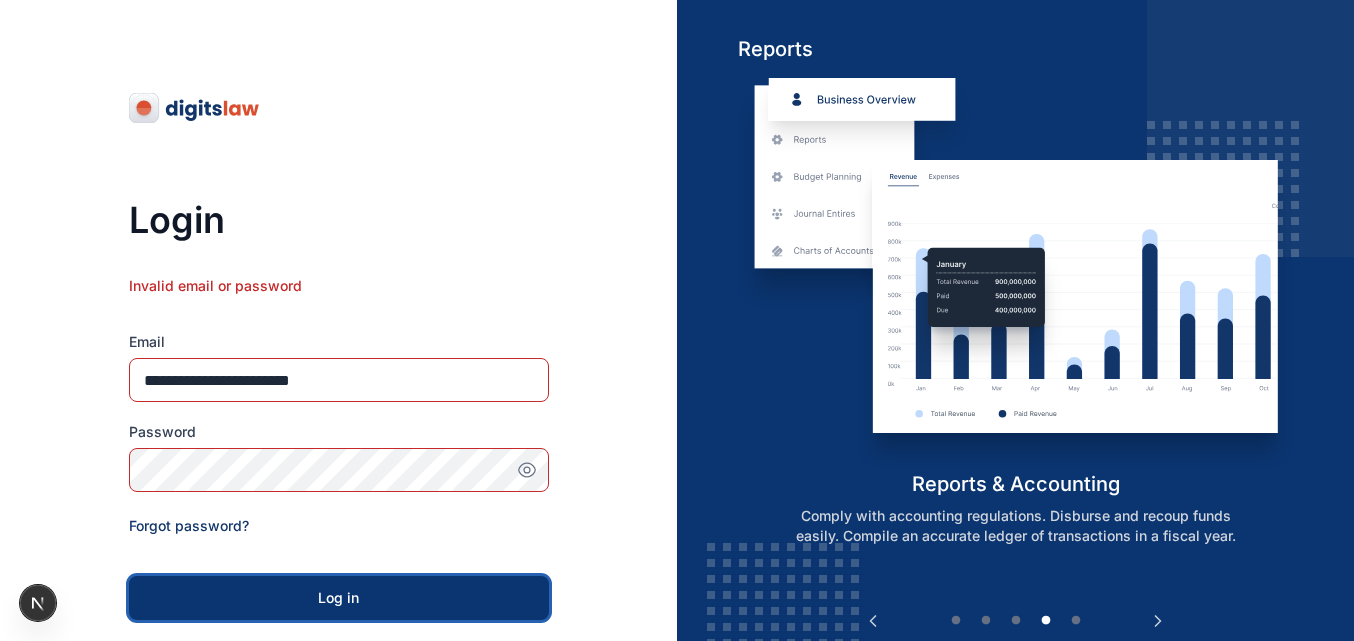 click on "Log in" at bounding box center [339, 598] 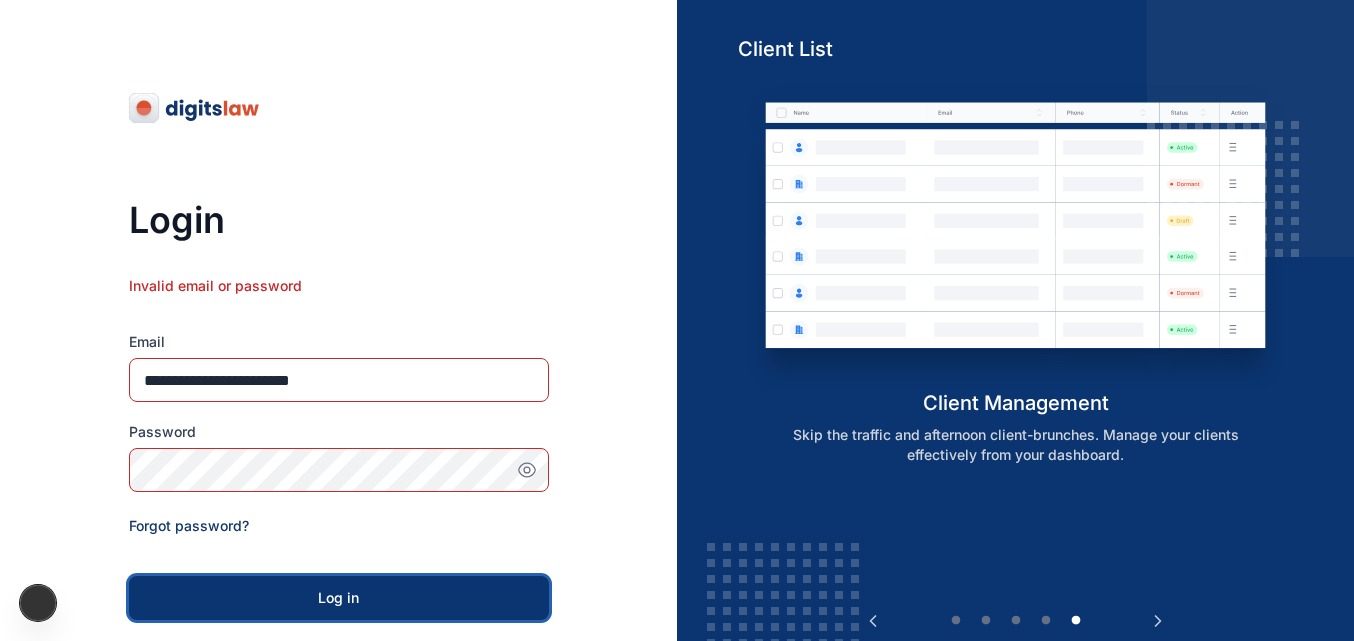 click on "Log in" at bounding box center (339, 598) 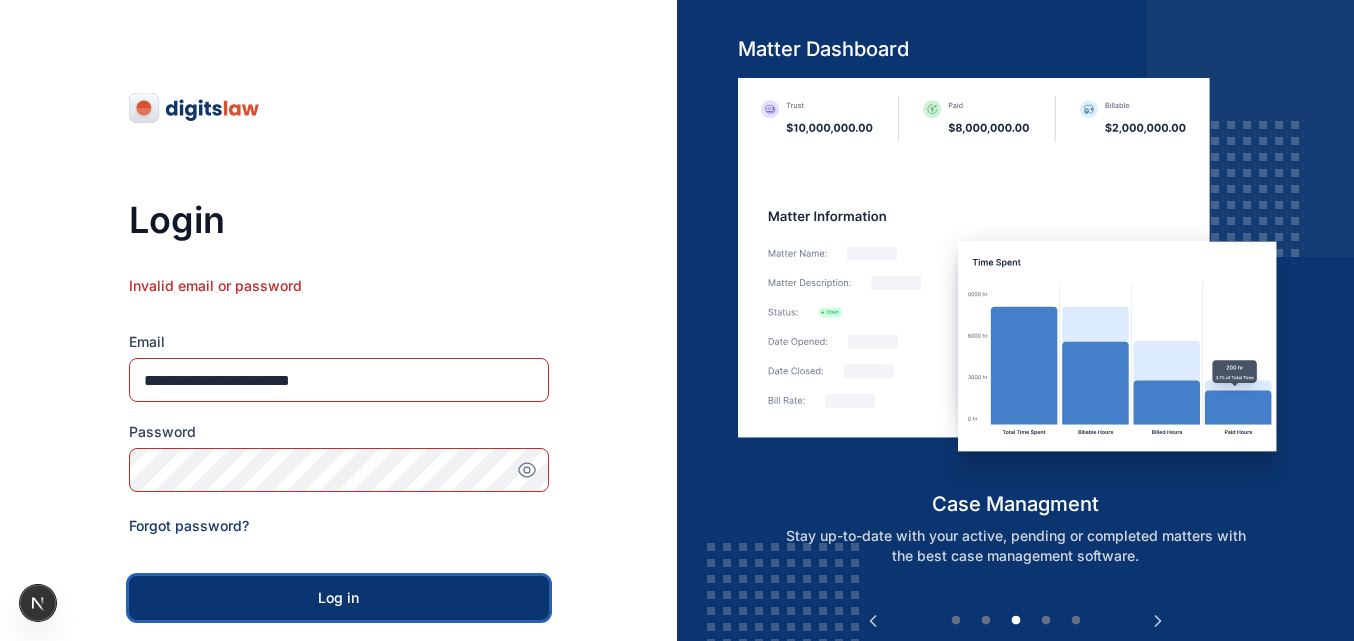 click on "Log in" at bounding box center (339, 598) 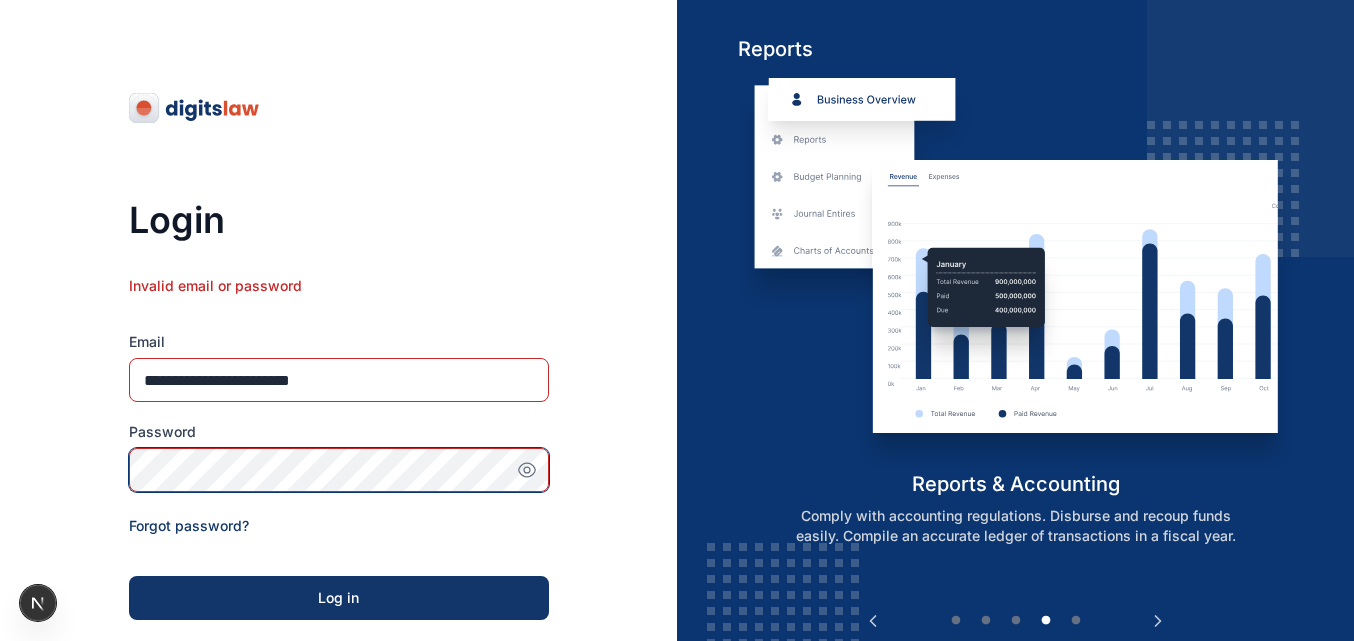 click on "Log in" at bounding box center [339, 598] 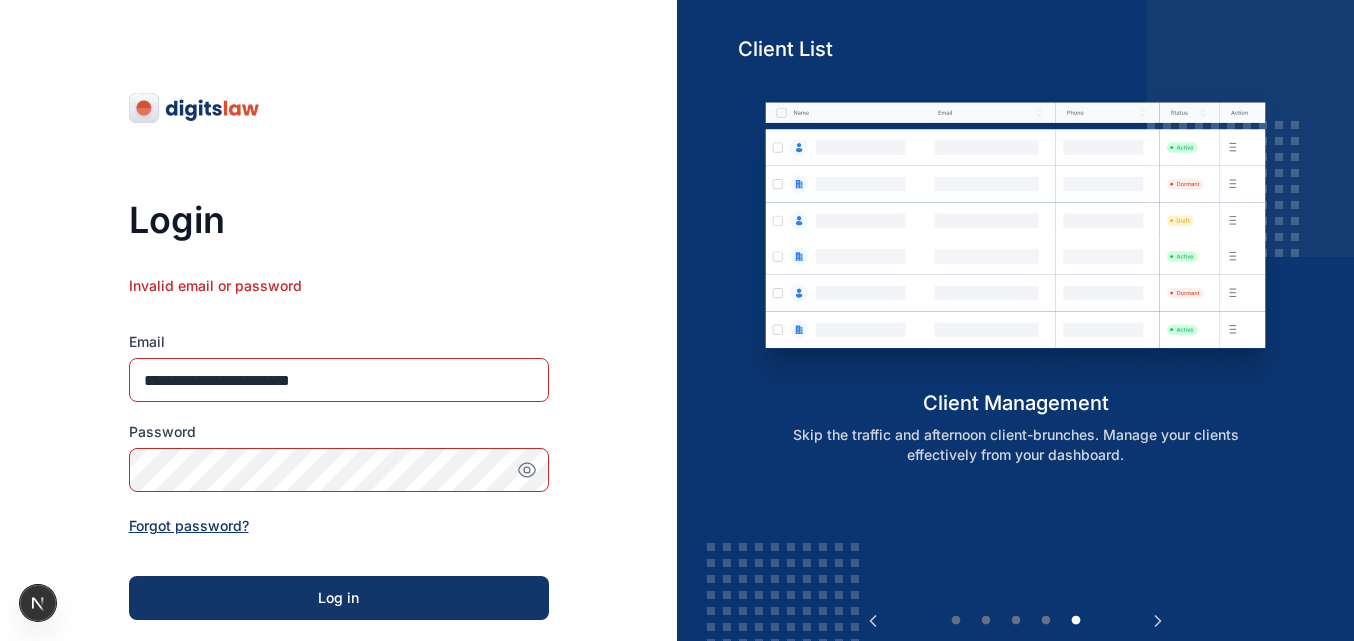 click on "Forgot password?" at bounding box center [189, 525] 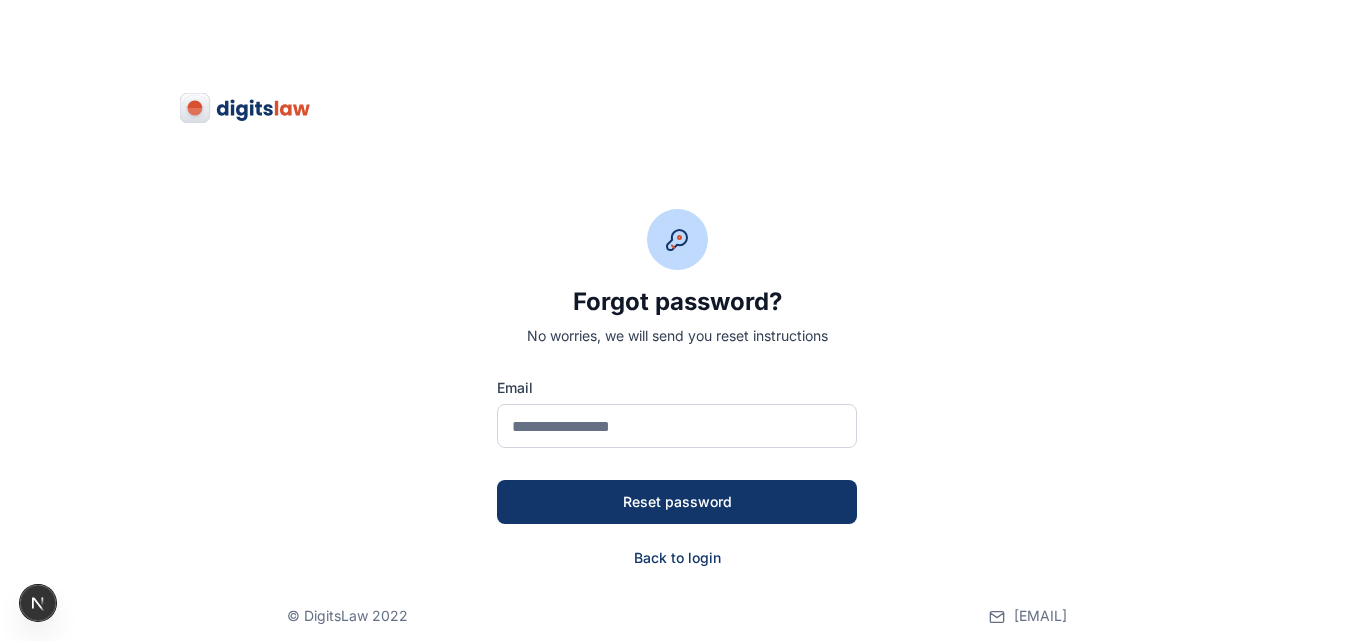 click on "Email" at bounding box center (677, 413) 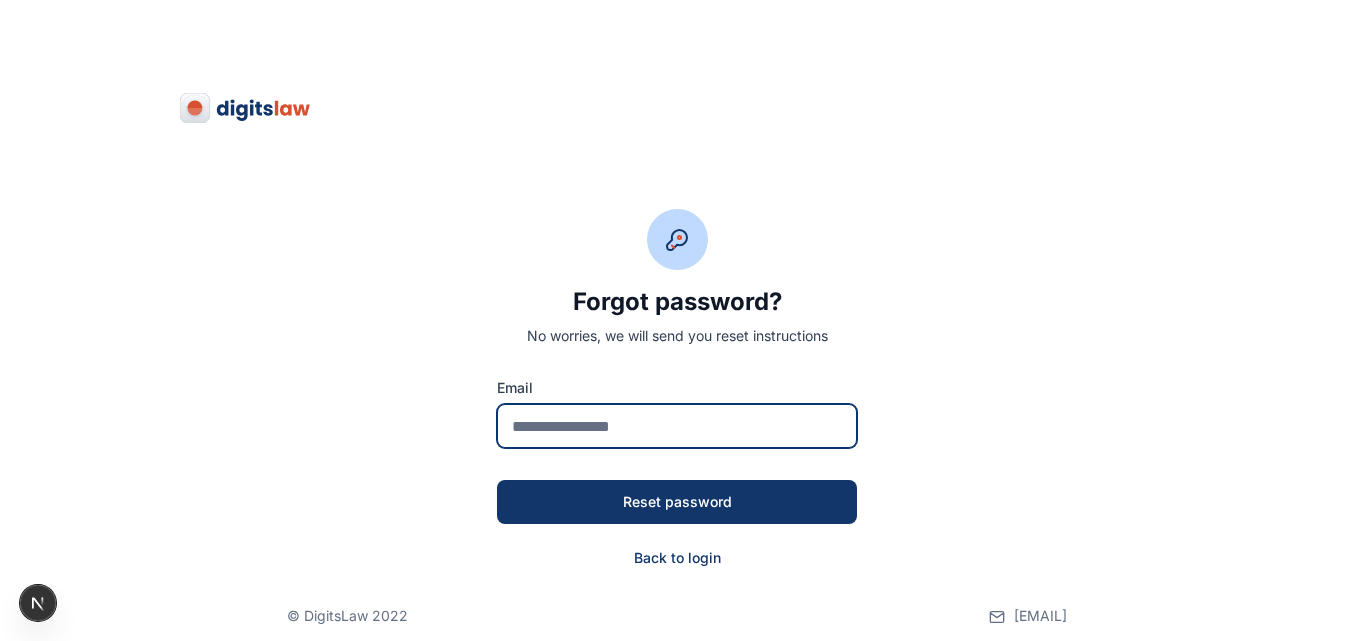 click at bounding box center (677, 426) 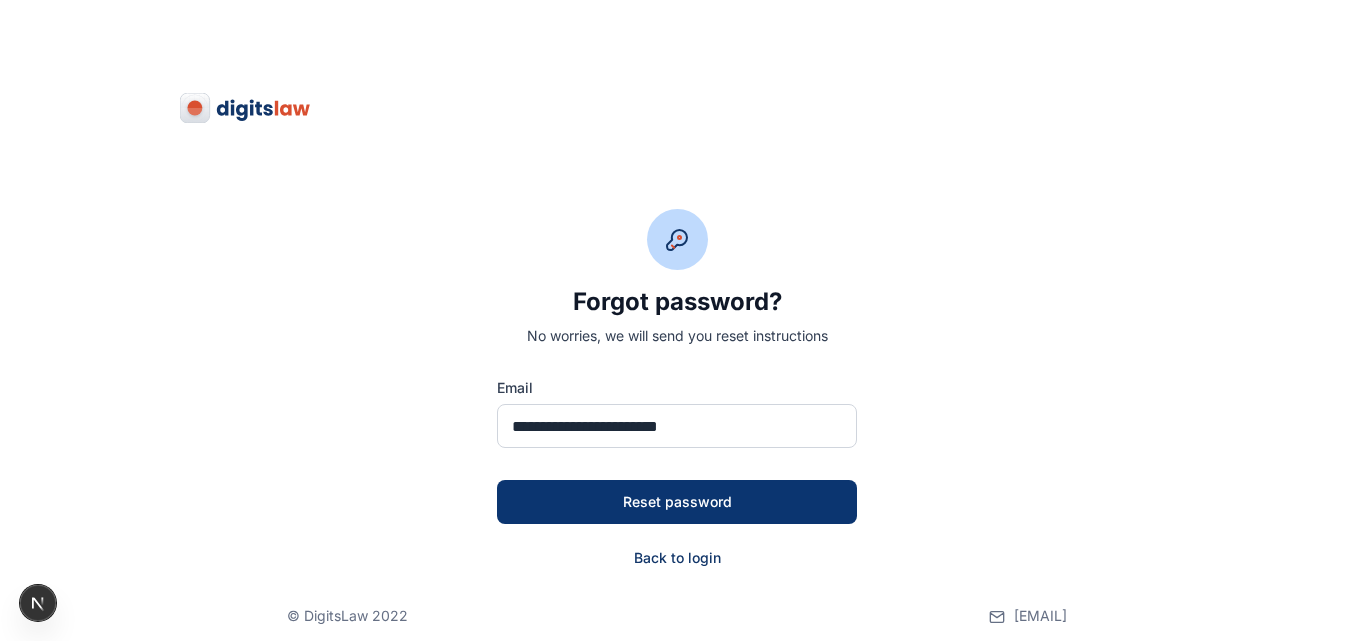 click on "Reset password" at bounding box center (677, 502) 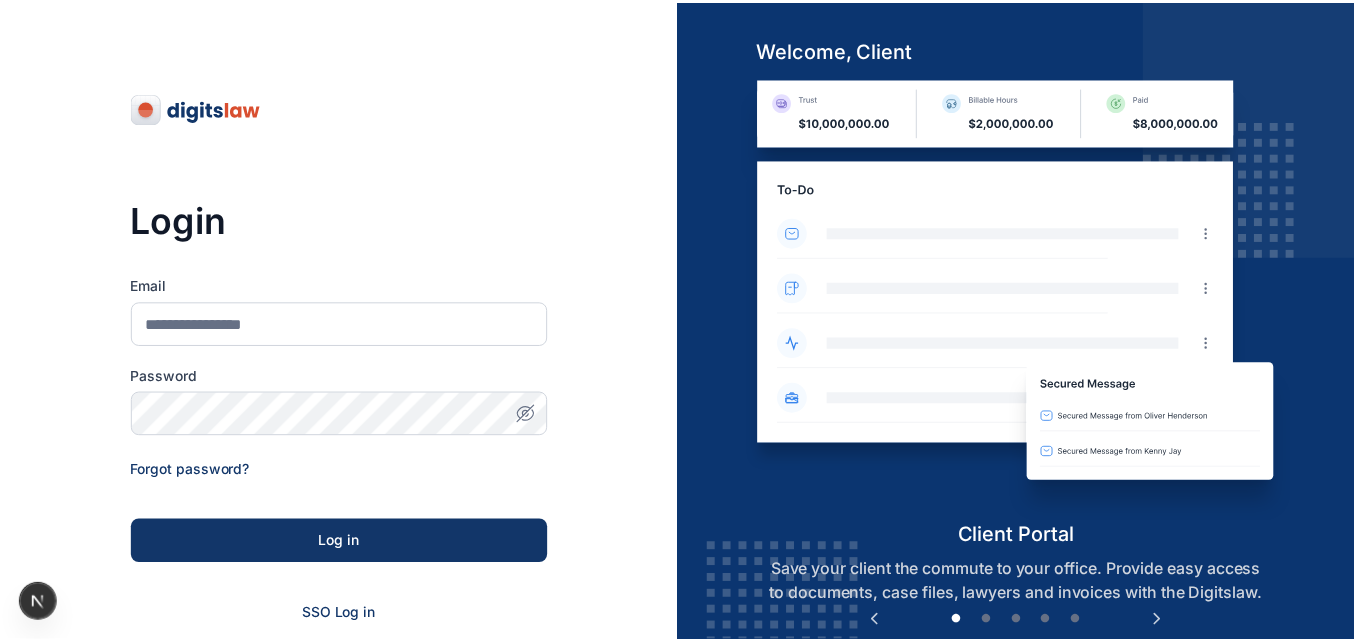 scroll, scrollTop: 0, scrollLeft: 0, axis: both 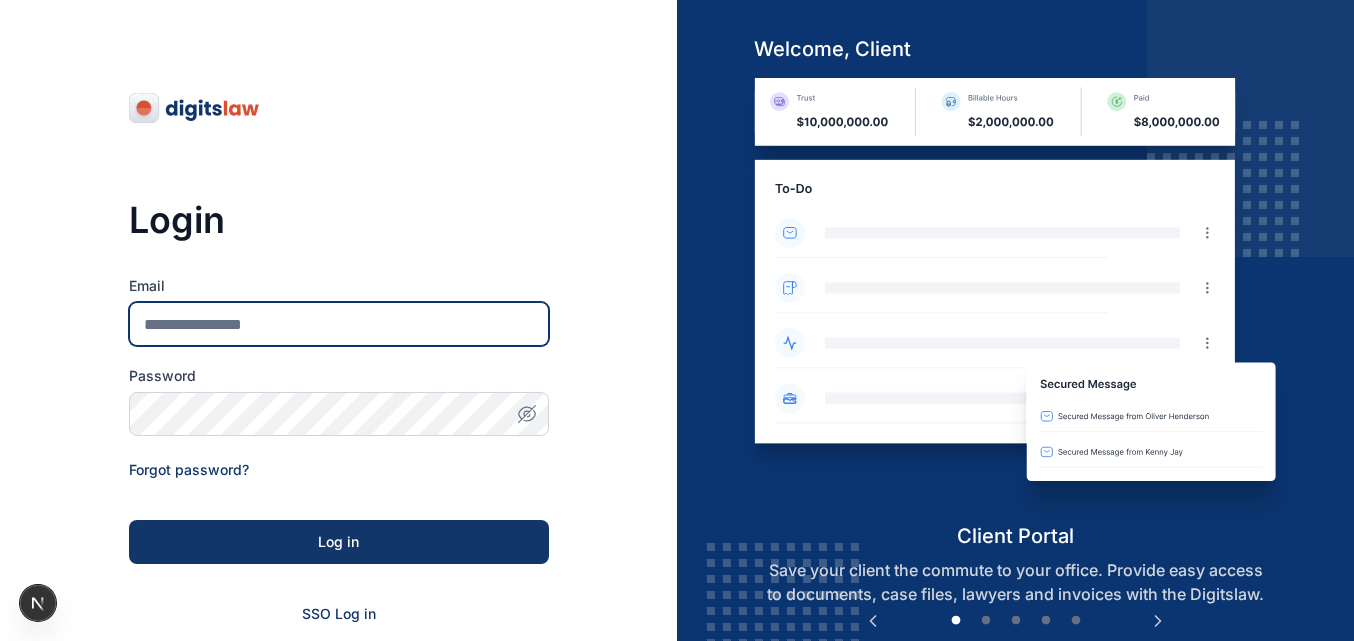 click on "Email" at bounding box center [339, 324] 